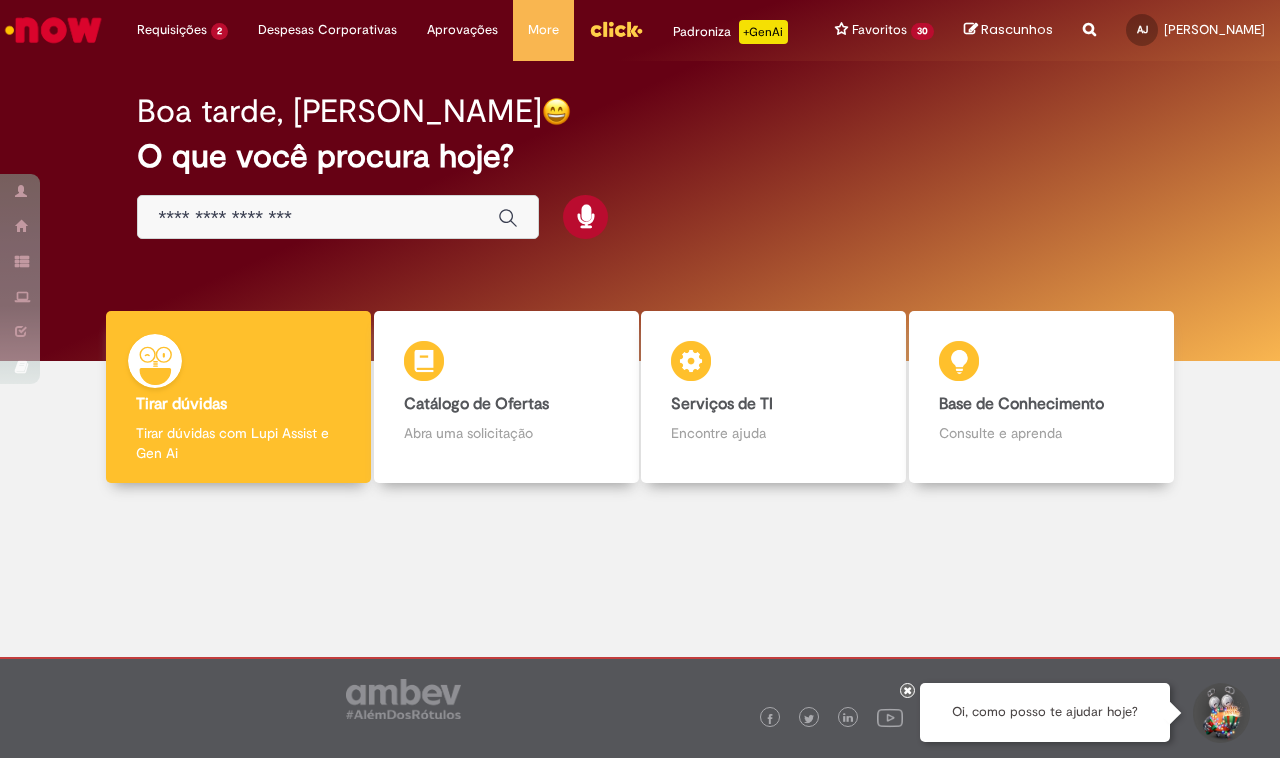 scroll, scrollTop: 0, scrollLeft: 0, axis: both 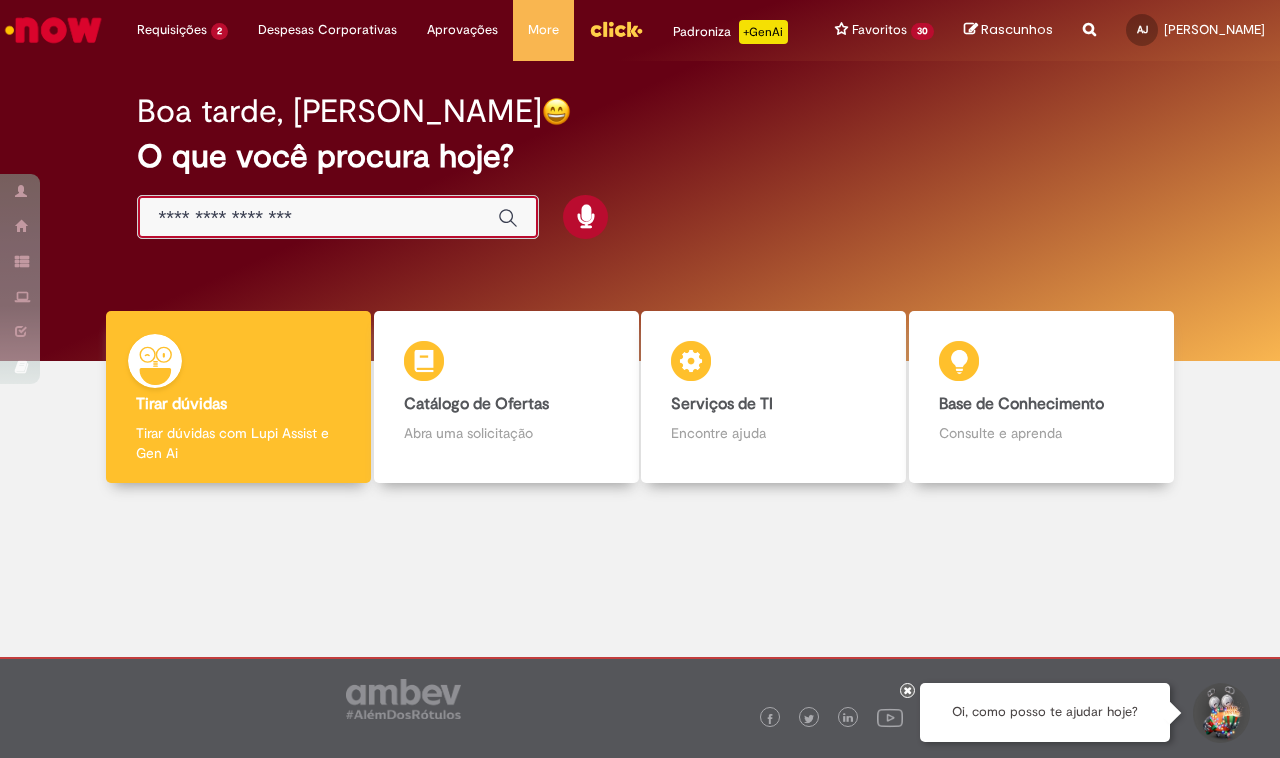 click at bounding box center [318, 218] 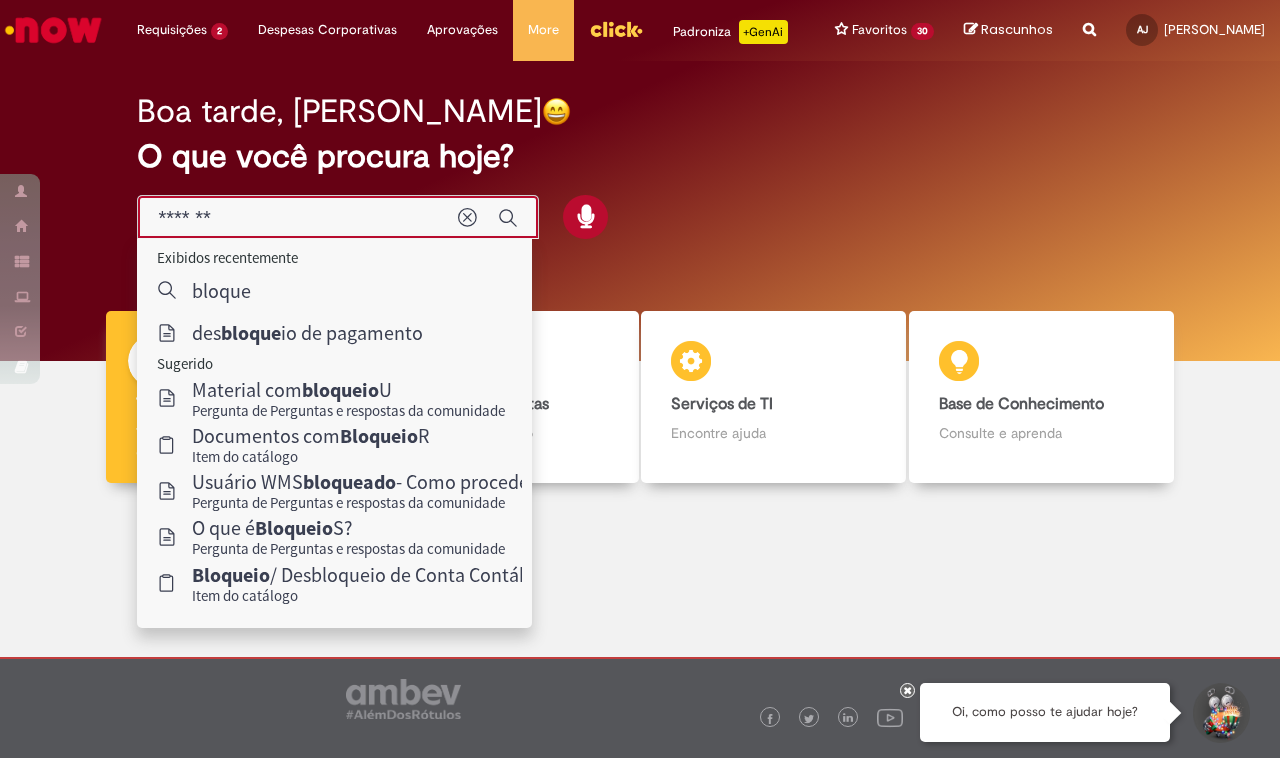 type on "********" 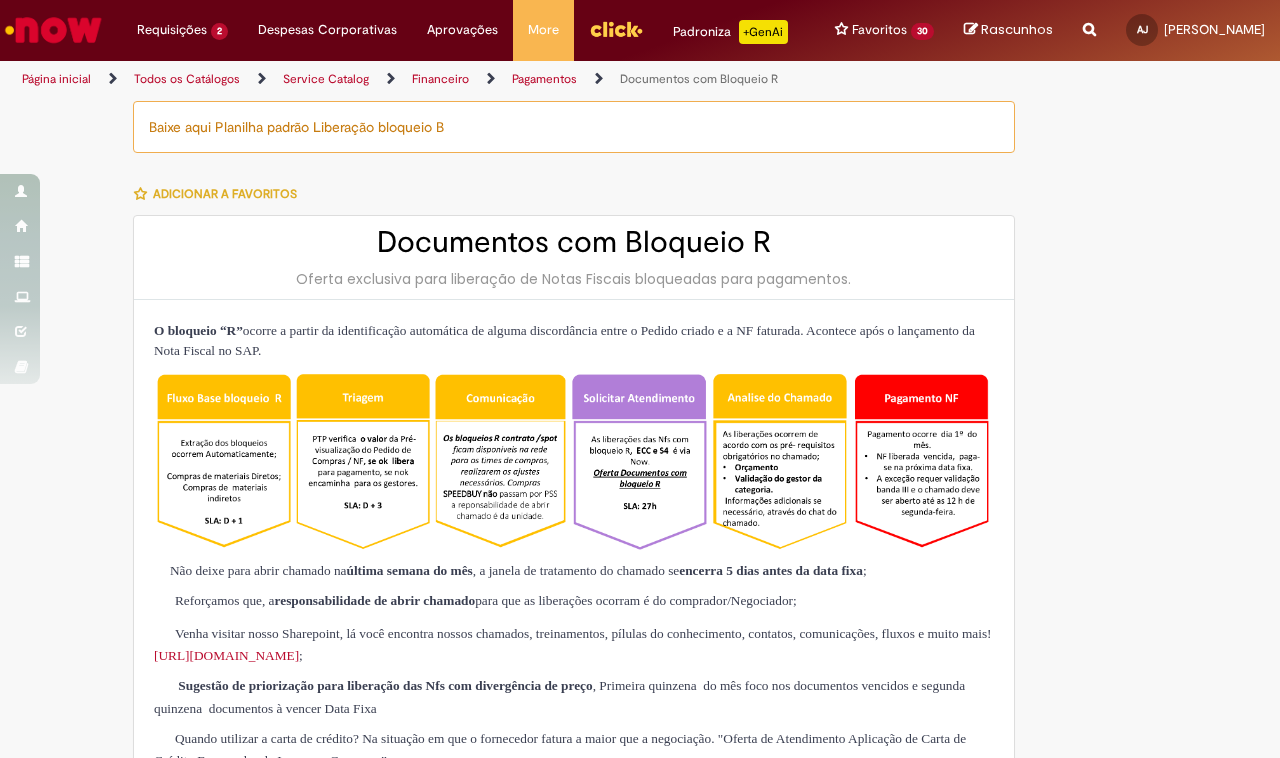 type on "********" 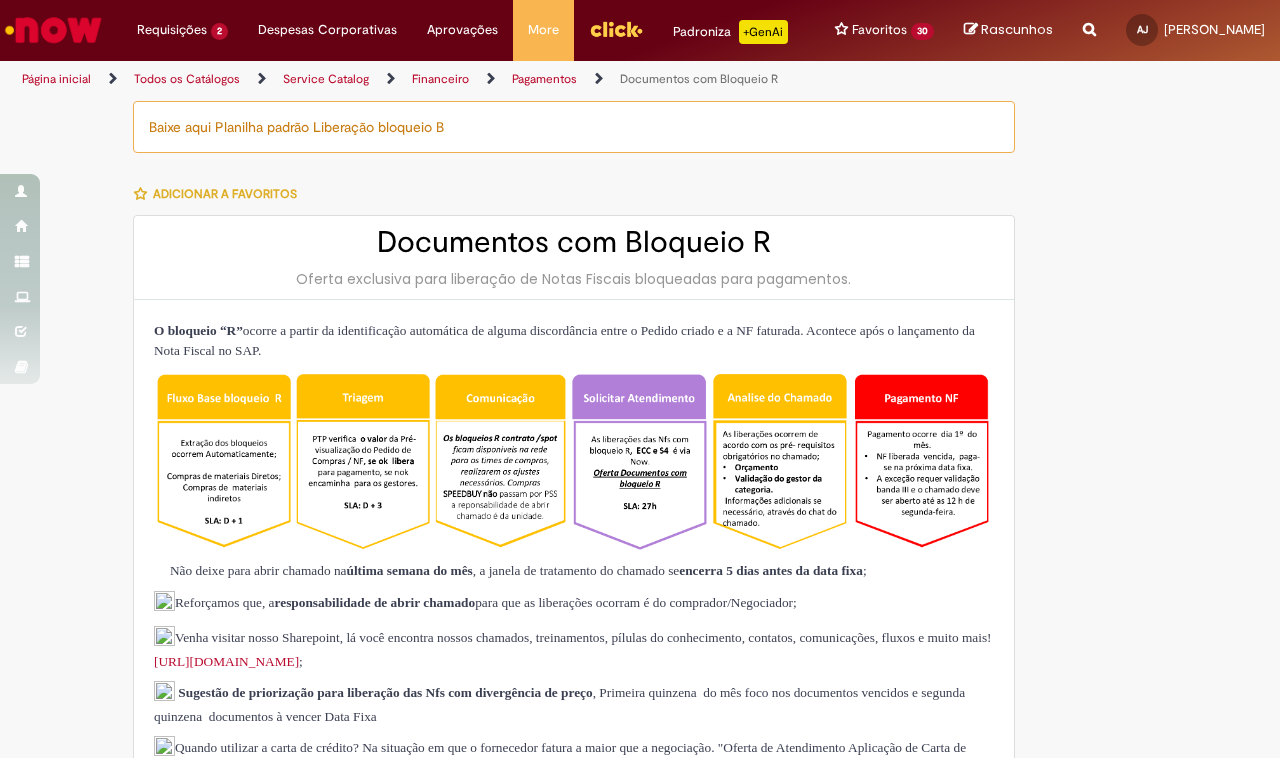 type on "**********" 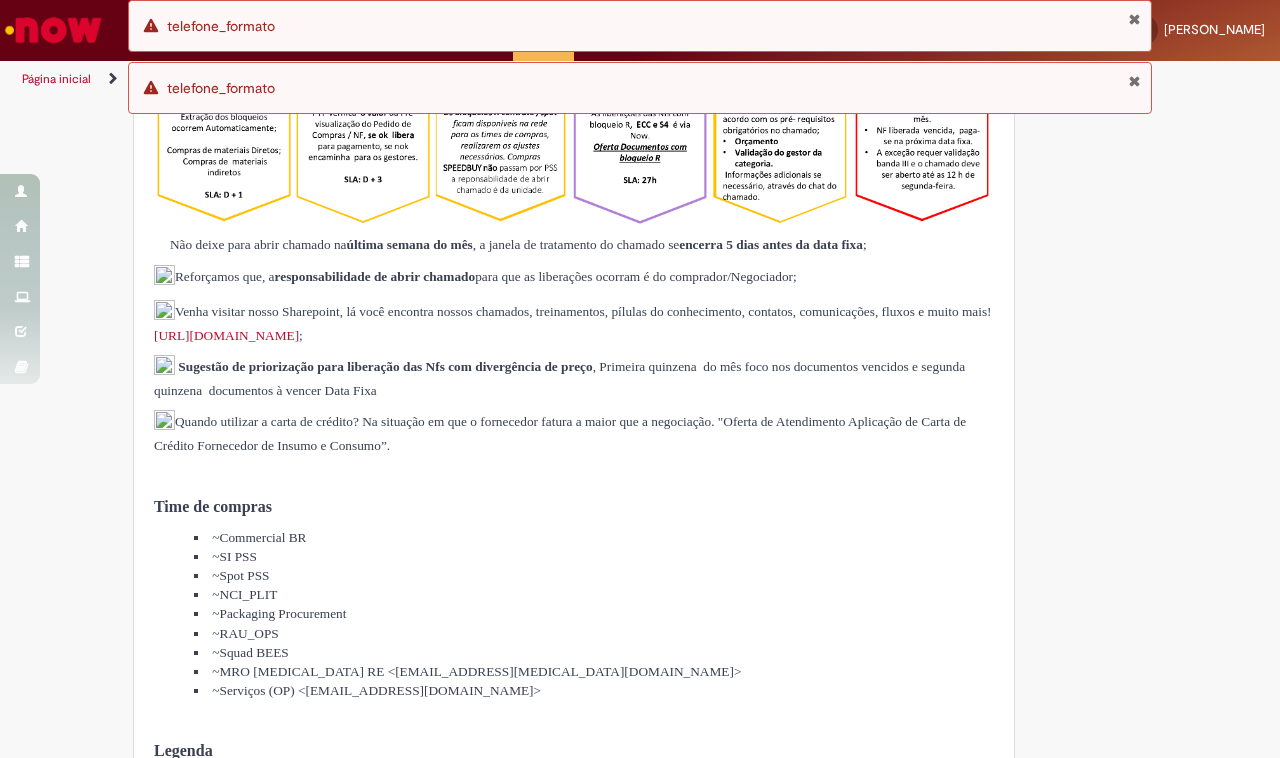 scroll, scrollTop: 0, scrollLeft: 0, axis: both 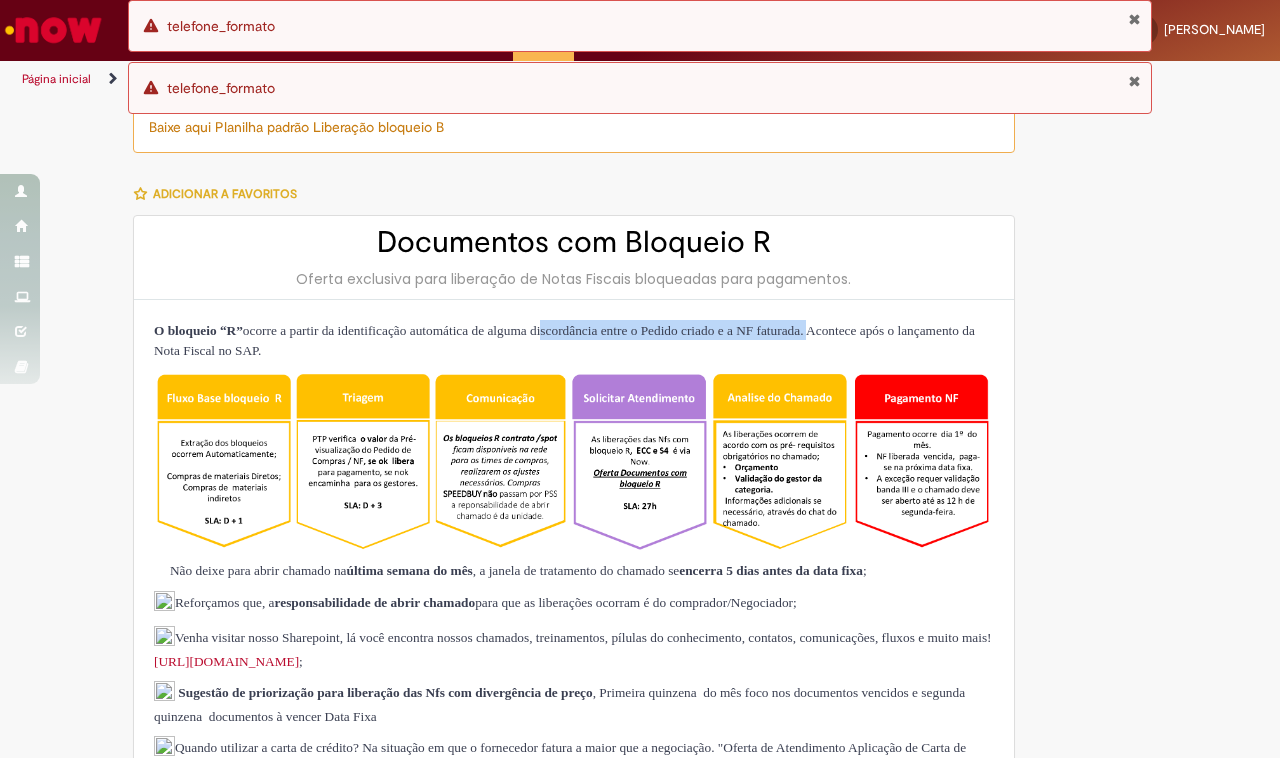 drag, startPoint x: 635, startPoint y: 345, endPoint x: 981, endPoint y: 347, distance: 346.00577 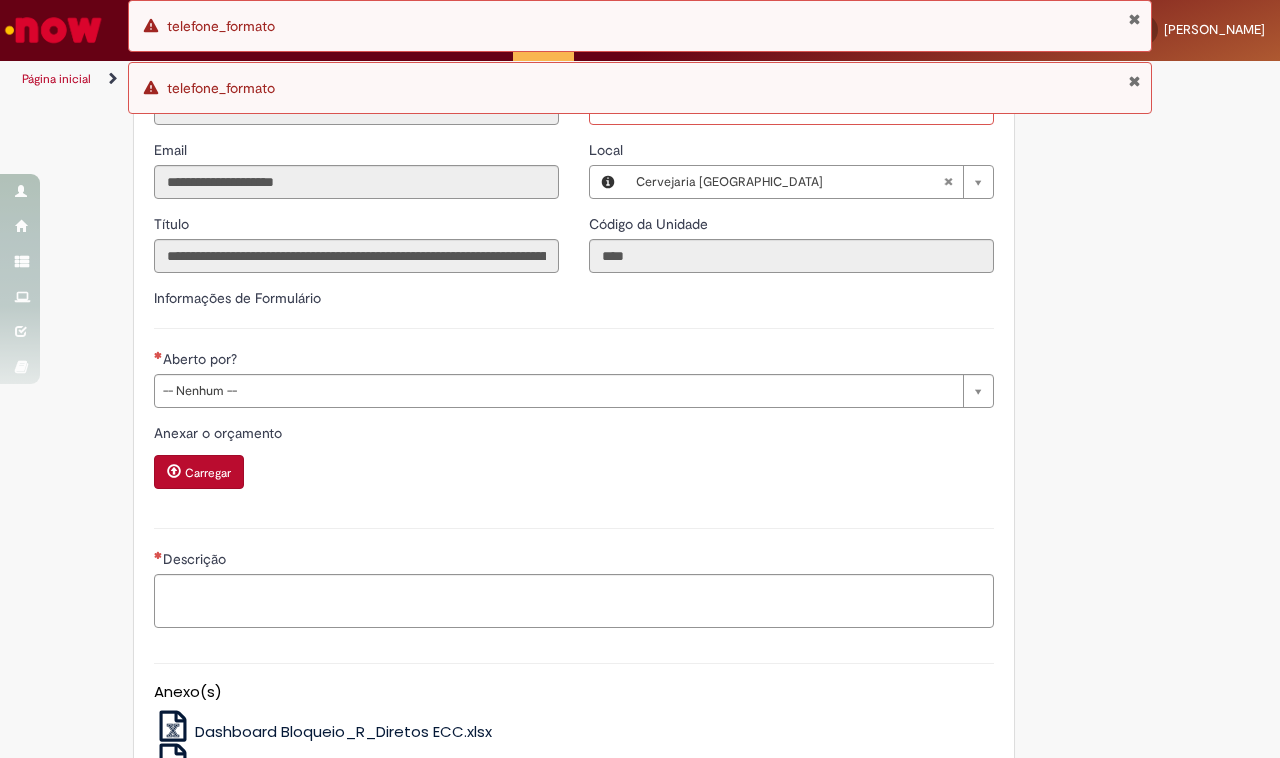 scroll, scrollTop: 1375, scrollLeft: 0, axis: vertical 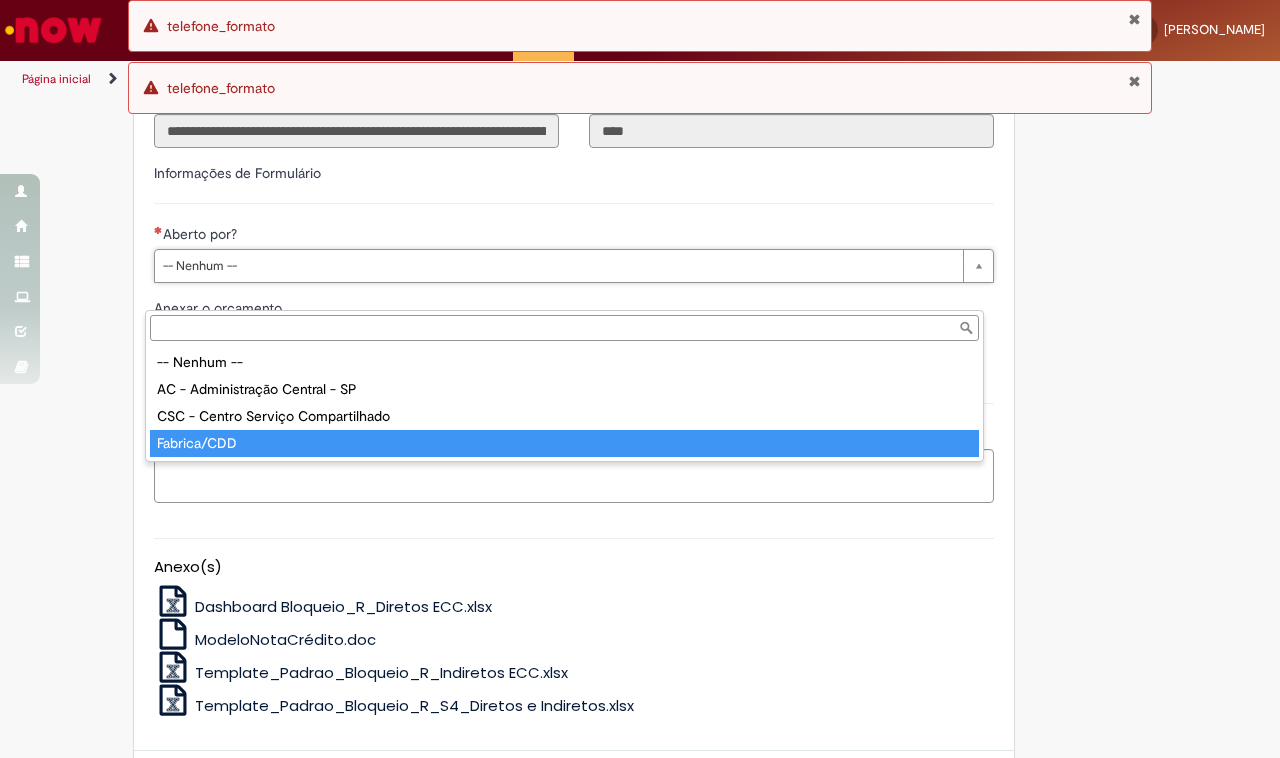 type on "**********" 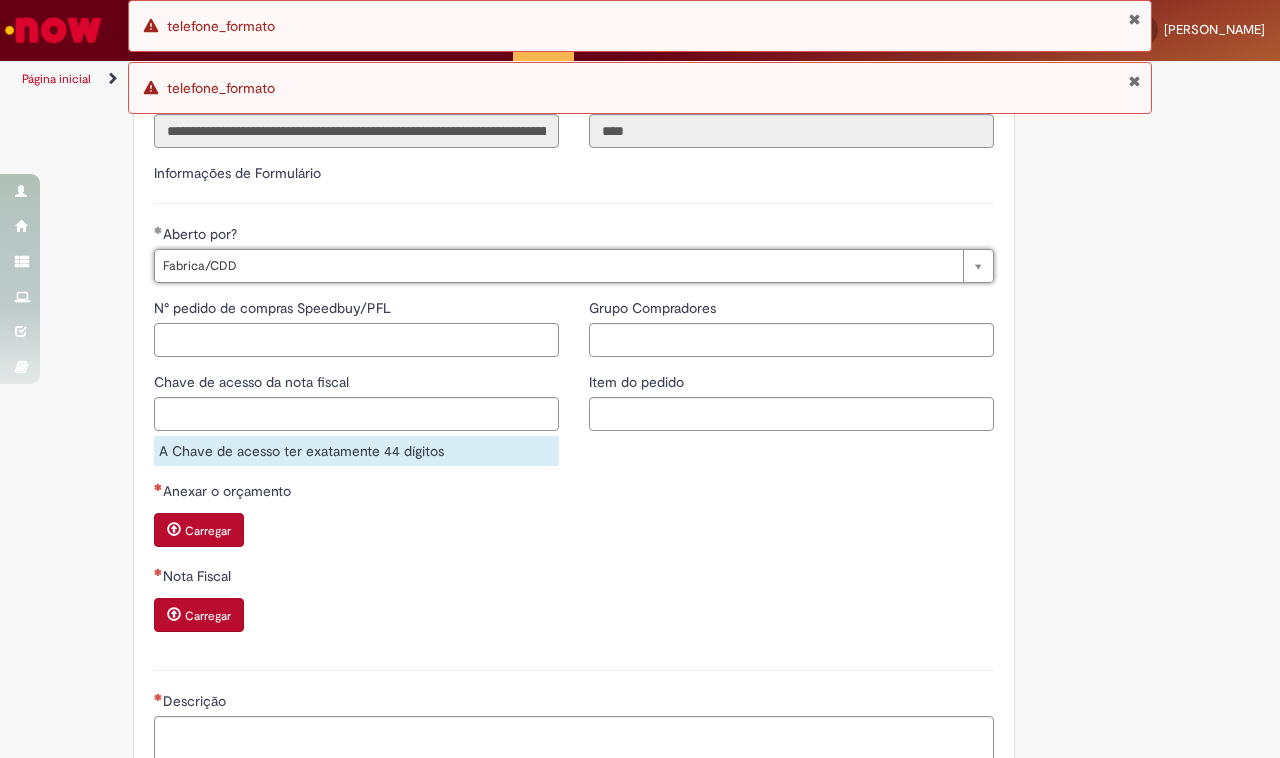 click on "N° pedido de compras Speedbuy/PFL" at bounding box center [356, 340] 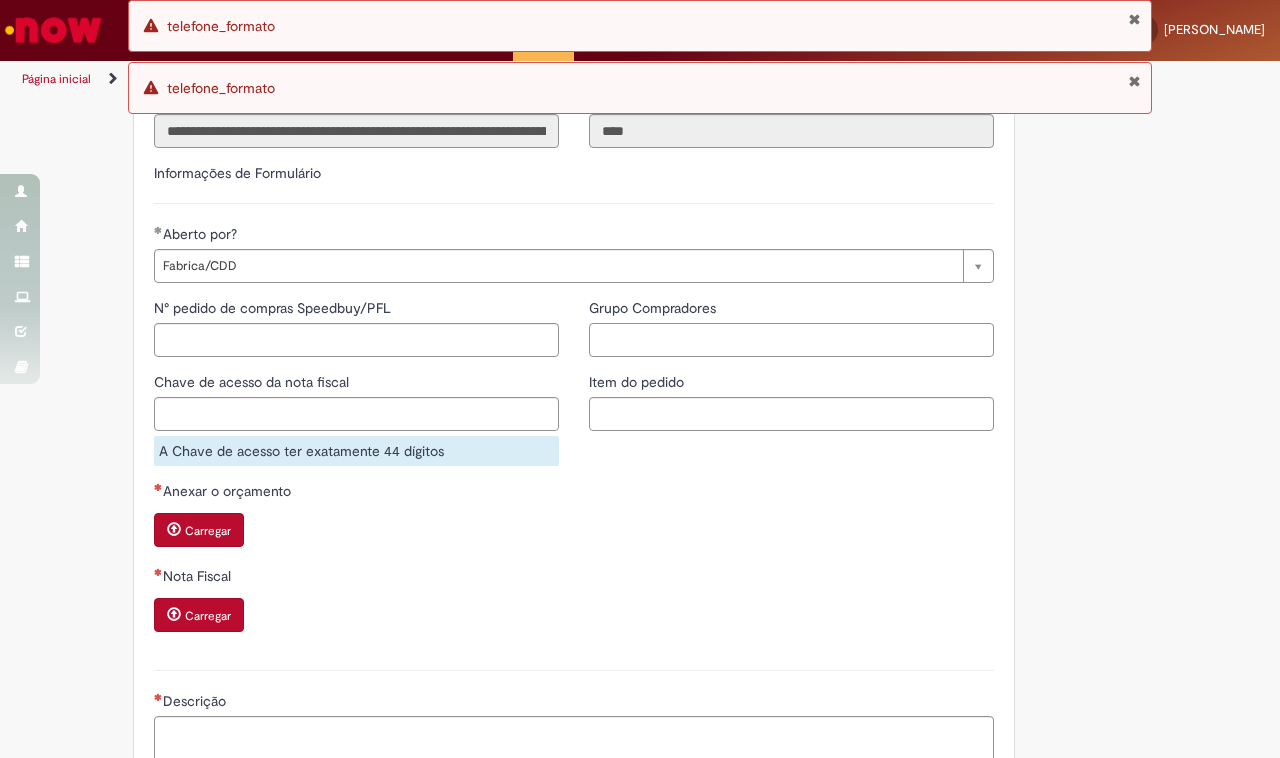 click on "Grupo Compradores" at bounding box center (791, 340) 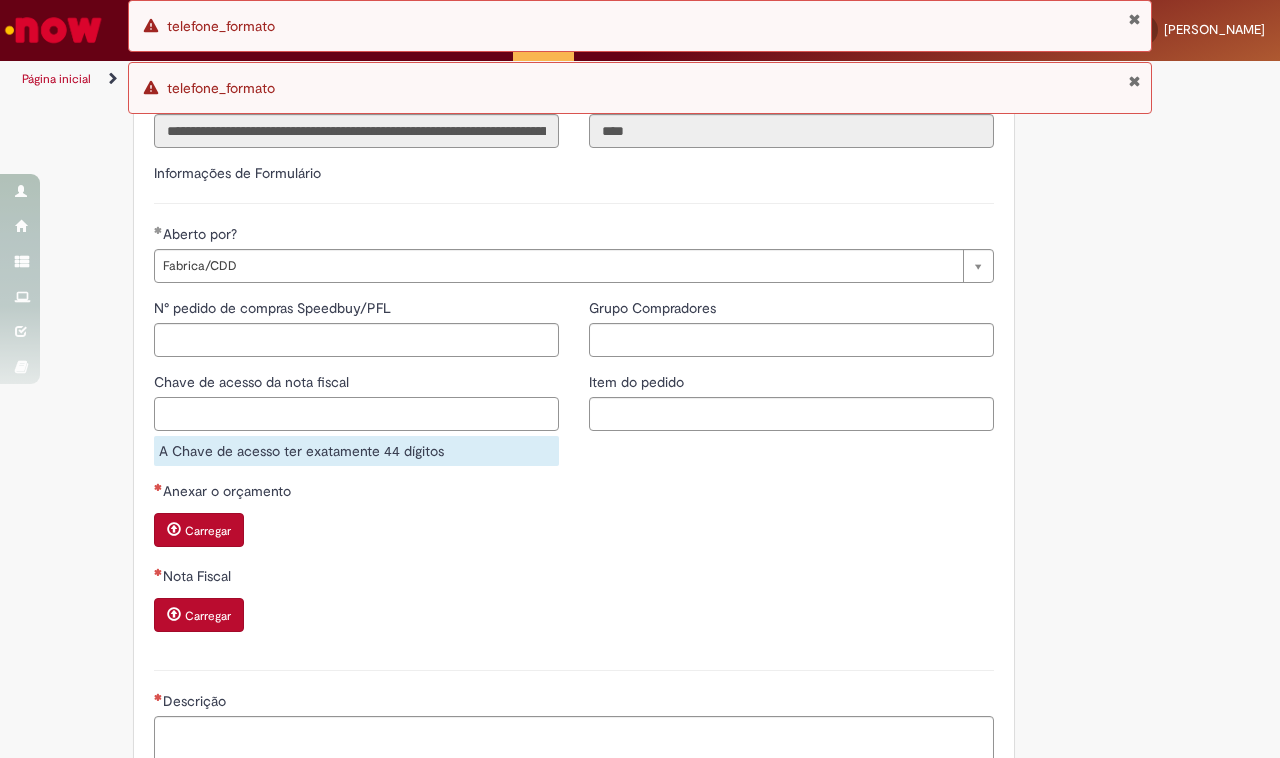 click on "Chave de acesso da nota fiscal" at bounding box center [356, 414] 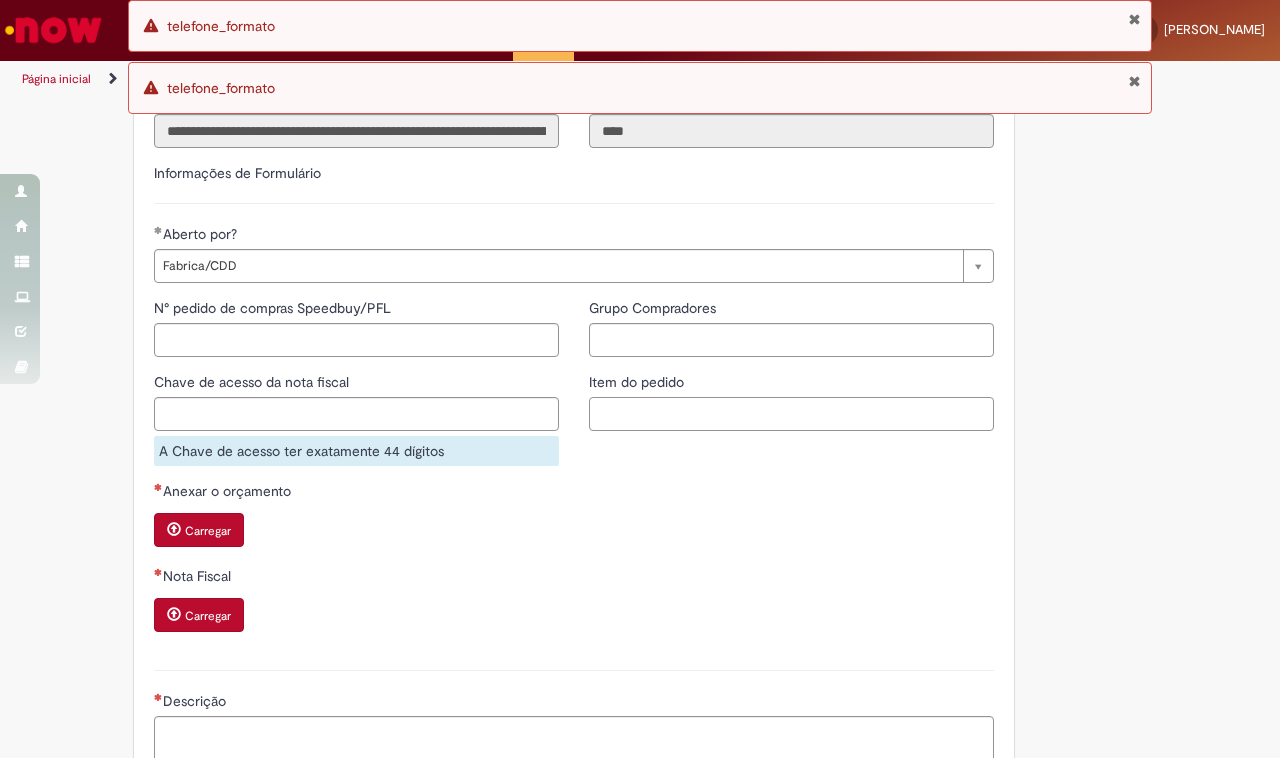 click on "Item do pedido" at bounding box center [791, 414] 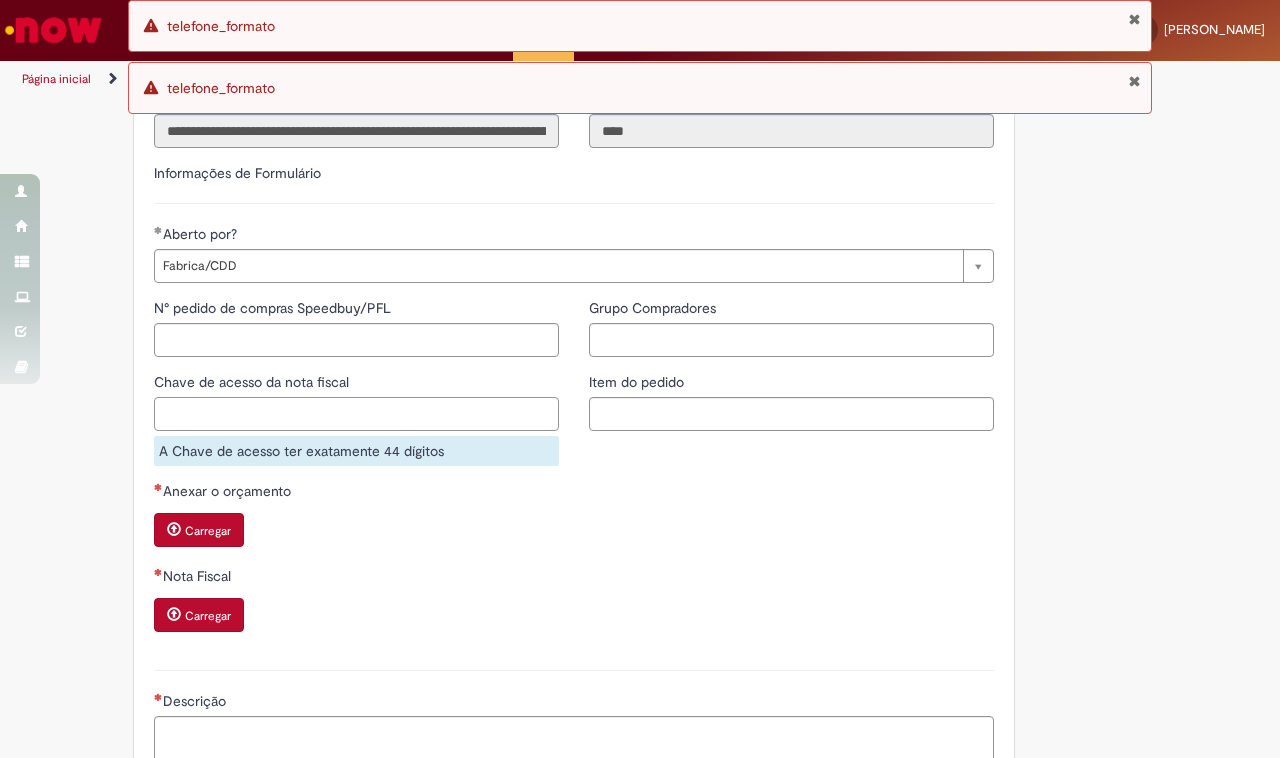 click on "Chave de acesso da nota fiscal" at bounding box center (356, 414) 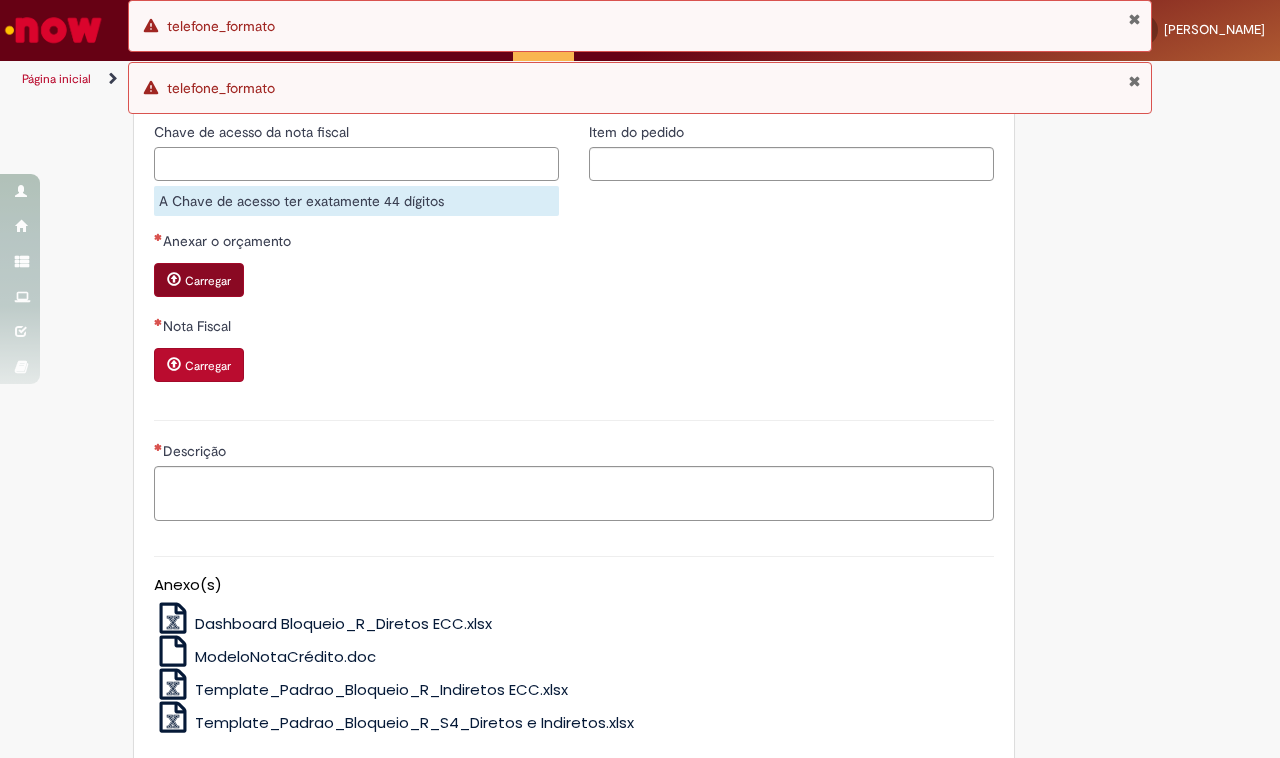 scroll, scrollTop: 1375, scrollLeft: 0, axis: vertical 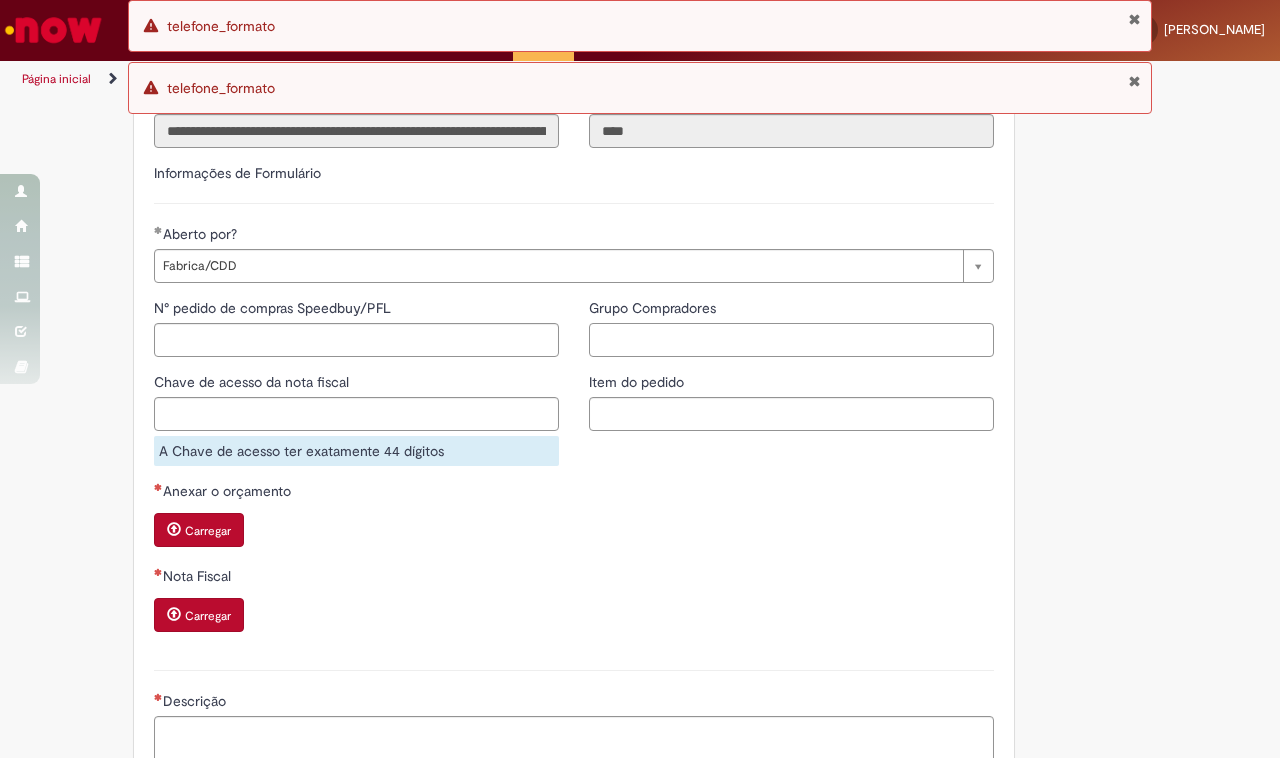 click on "Grupo Compradores" at bounding box center [791, 340] 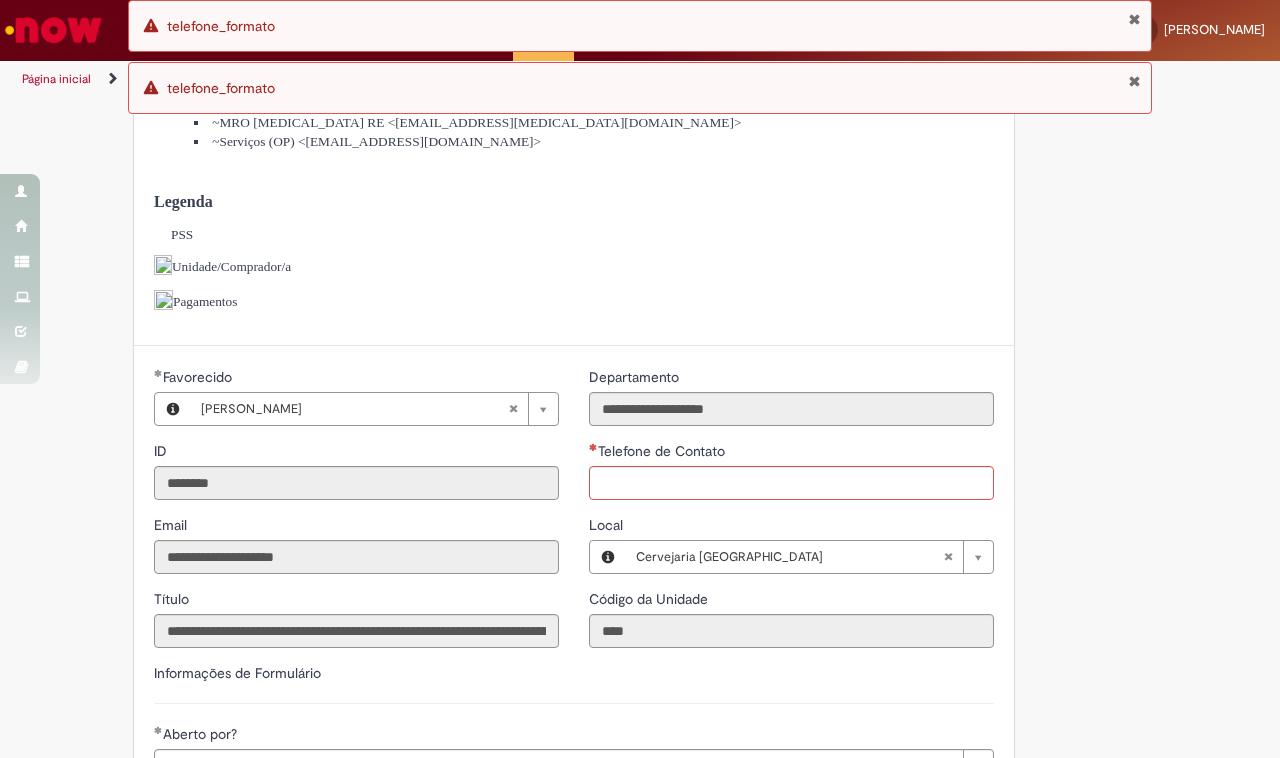 scroll, scrollTop: 750, scrollLeft: 0, axis: vertical 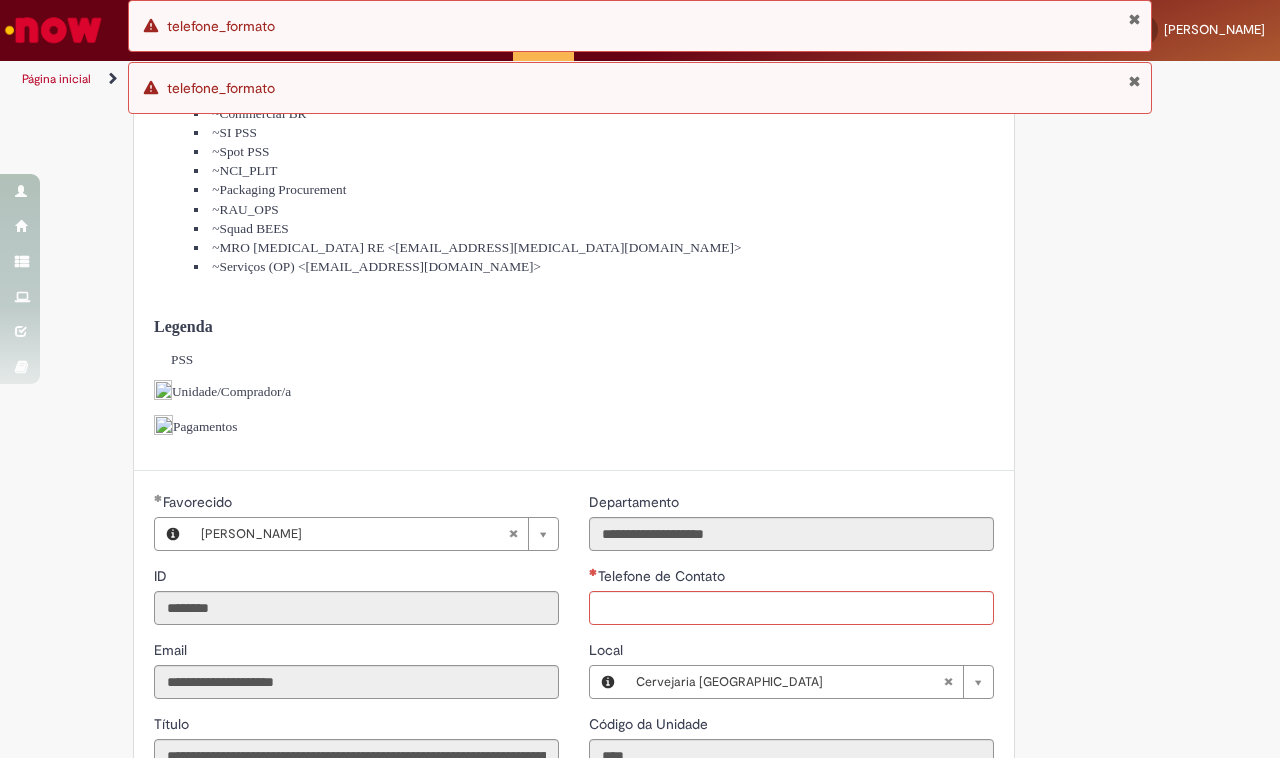 click on "Baixe aqui Planilha padrão Liberação bloqueio B
Adicionar a Favoritos
Documentos com Bloqueio R
Oferta exclusiva para liberação de Notas Fiscais bloqueadas para pagamentos.
O bloqueio “R”  ocorre a partir da identificação automática de alguma discordância entre o Pedido criado e a NF faturada. Acontece após o lançamento da Nota Fiscal no SAP.
Não deixe para abrir chamado na  última semana do mês , a janela de tratamento do chamado se  encerra 5 dias antes da data fixa ;
Reforçamos que, a  responsabilidade de abrir chamado  para que as liberações ocorram é do comprador/Negociador;
Venha visitar nosso Sharepoint, lá você encontra nossos chamados, treinamentos, pílulas do conhecimento, contatos, comunicações, fluxos e muito mais! https://anheuserbuschinbev.sharepoint.com/sites/ComprasaPagamentos ;
Time de compras
~Commercial BR" at bounding box center [640, 589] 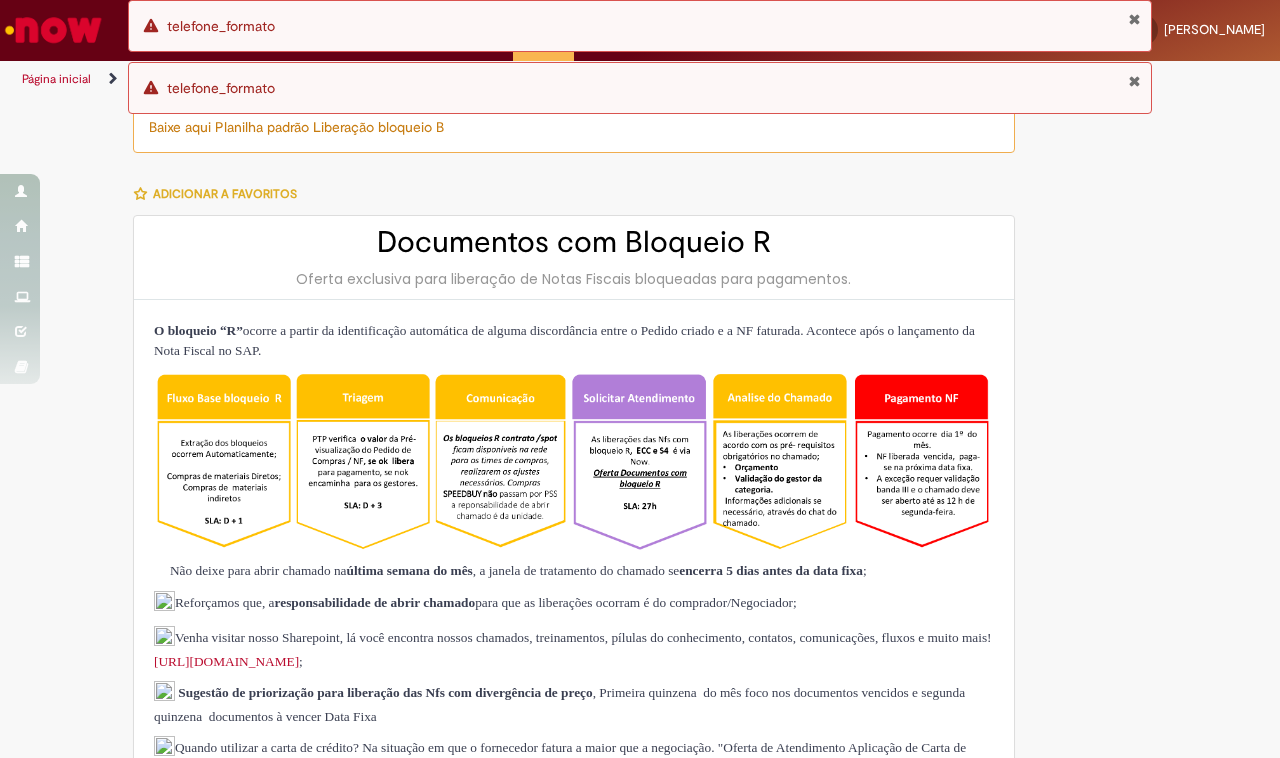 scroll, scrollTop: 500, scrollLeft: 0, axis: vertical 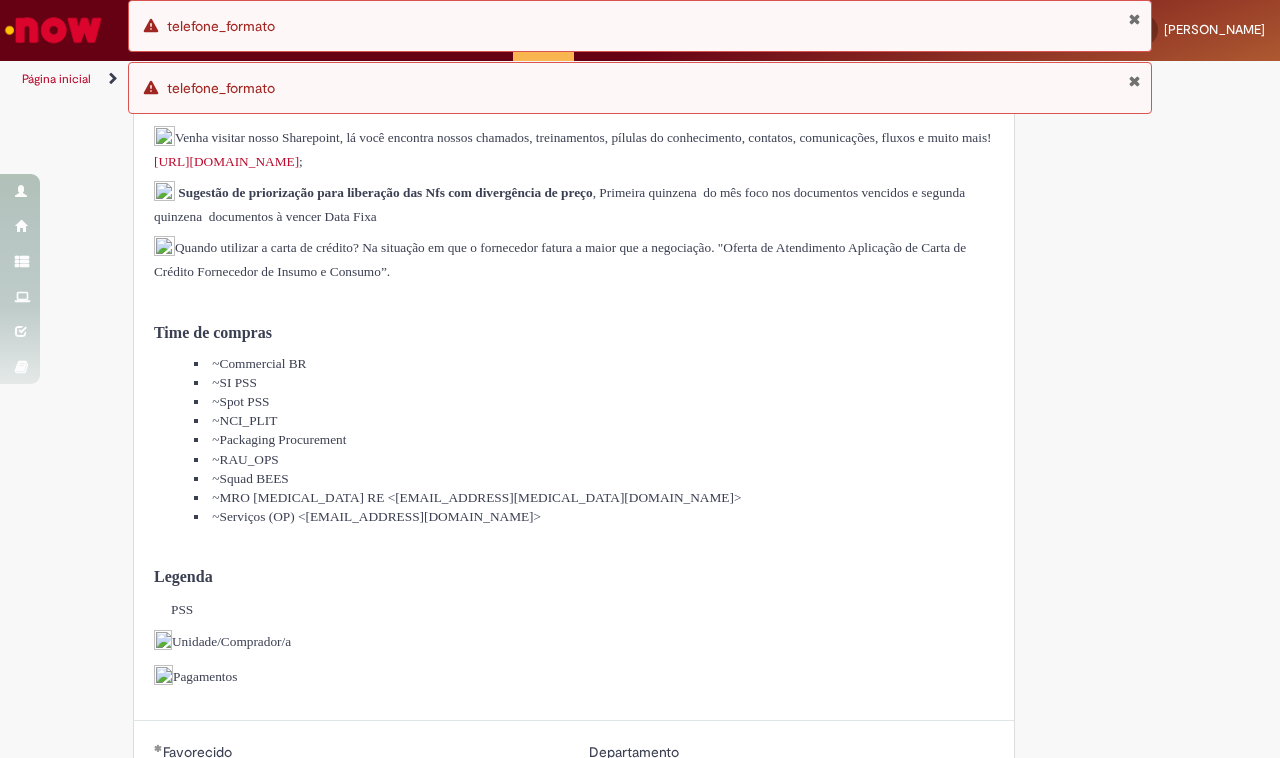 click on "O bloqueio “R”  ocorre a partir da identificação automática de alguma discordância entre o Pedido criado e a NF faturada. Acontece após o lançamento da Nota Fiscal no SAP.
Não deixe para abrir chamado na  última semana do mês , a janela de tratamento do chamado se  encerra 5 dias antes da data fixa ;
Reforçamos que, a  responsabilidade de abrir chamado  para que as liberações ocorram é do comprador/Negociador;
Venha visitar nosso Sharepoint, lá você encontra nossos chamados, treinamentos, pílulas do conhecimento, contatos, comunicações, fluxos e muito mais! https://anheuserbuschinbev.sharepoint.com/sites/ComprasaPagamentos ;
Sugestão de priorização para liberação das Nfs com divergência de preço  , Primeira quinzena  do mês foco nos documentos vencidos e segunda quinzena  documentos à vencer Data Fixa
Time de compras
~Commercial BR
~SI PSS
~Spot PSS
~NCI_PLIT
~Packaging Procurement
~RAU_OPS
~Squad BEES
Legenda
PSS" at bounding box center [574, 255] 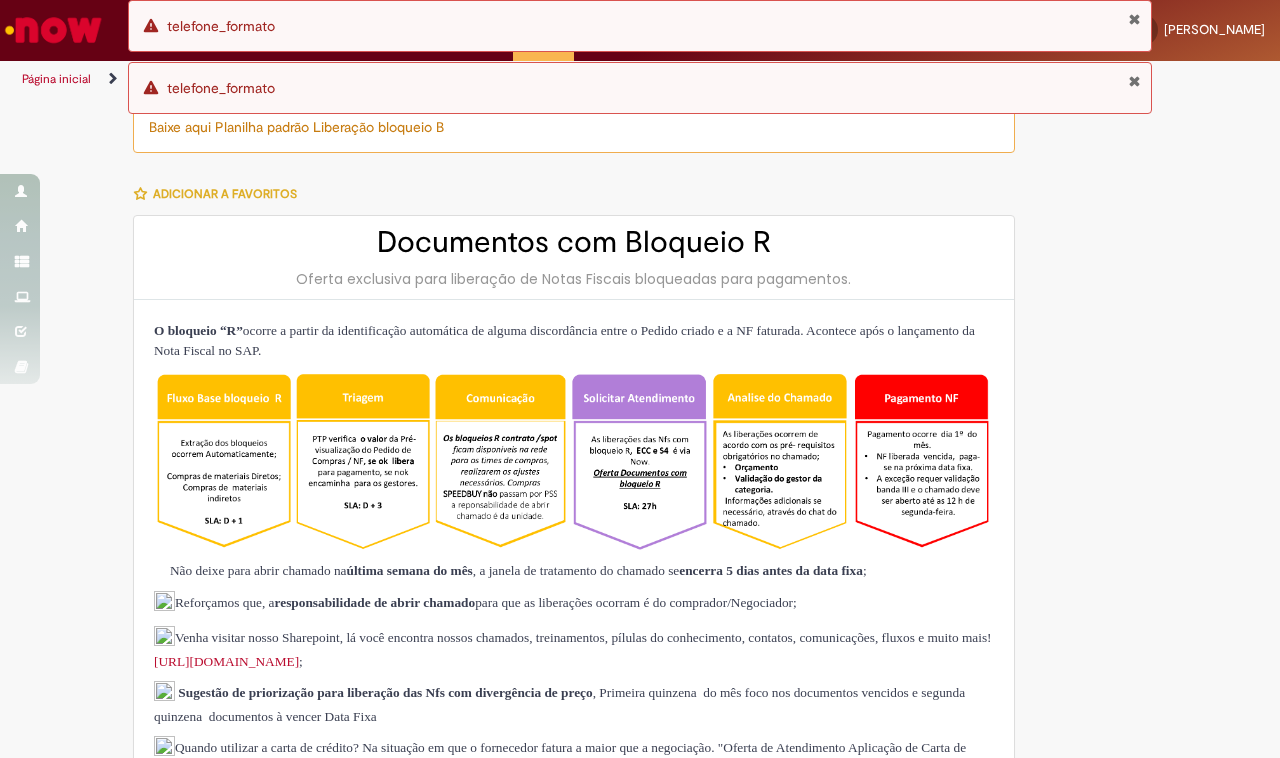 click at bounding box center [1134, 81] 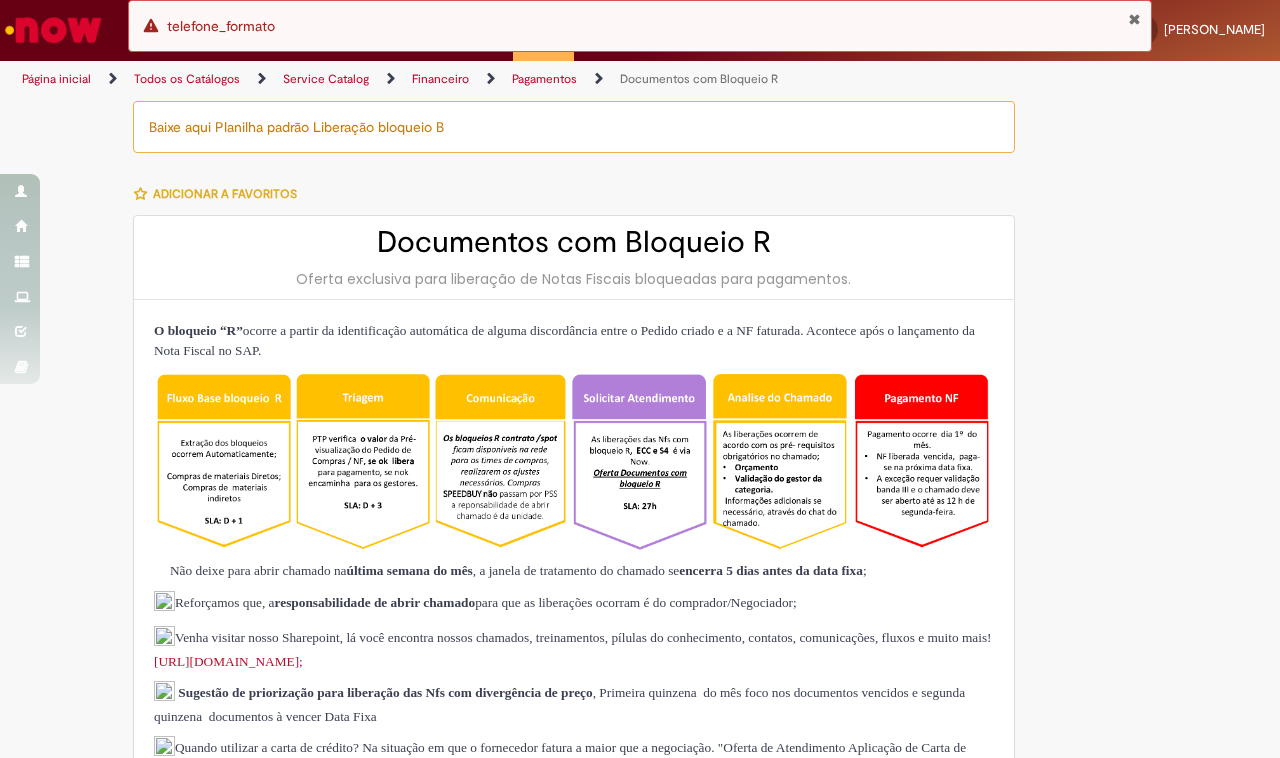 click at bounding box center (1134, 19) 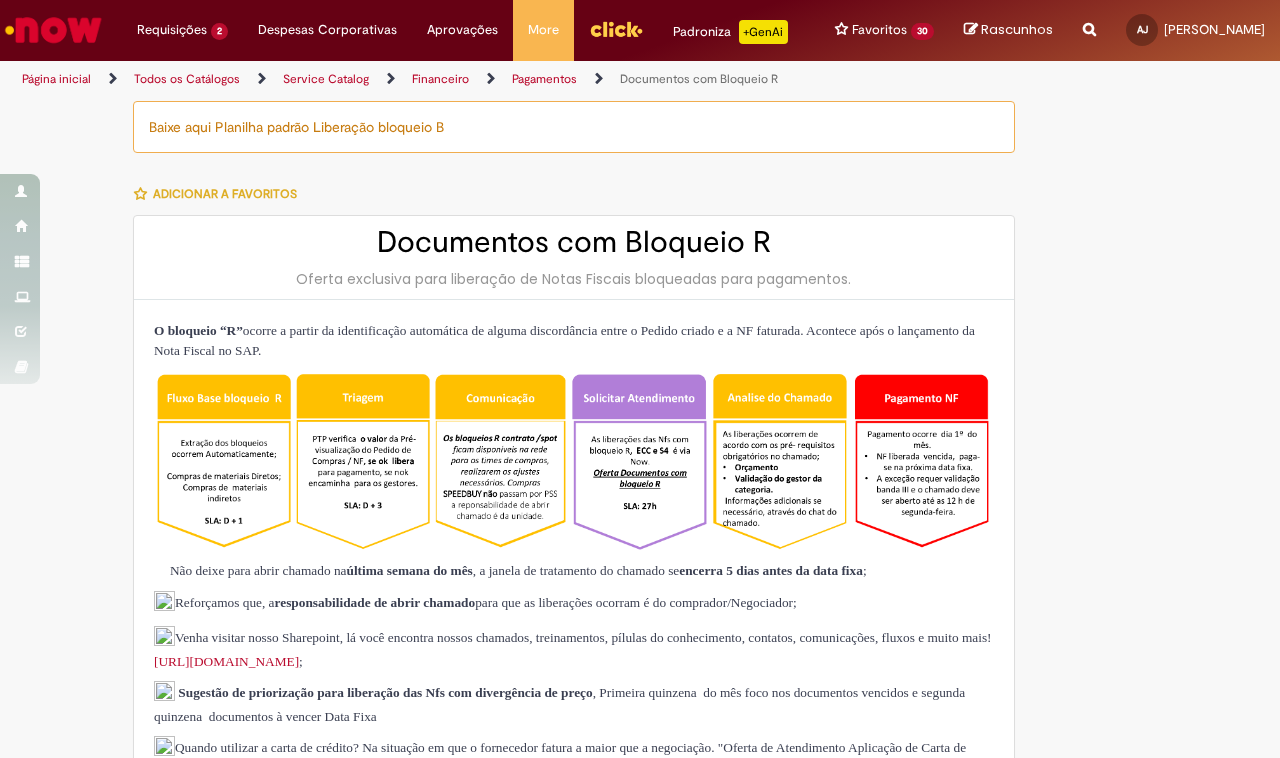 click at bounding box center [53, 30] 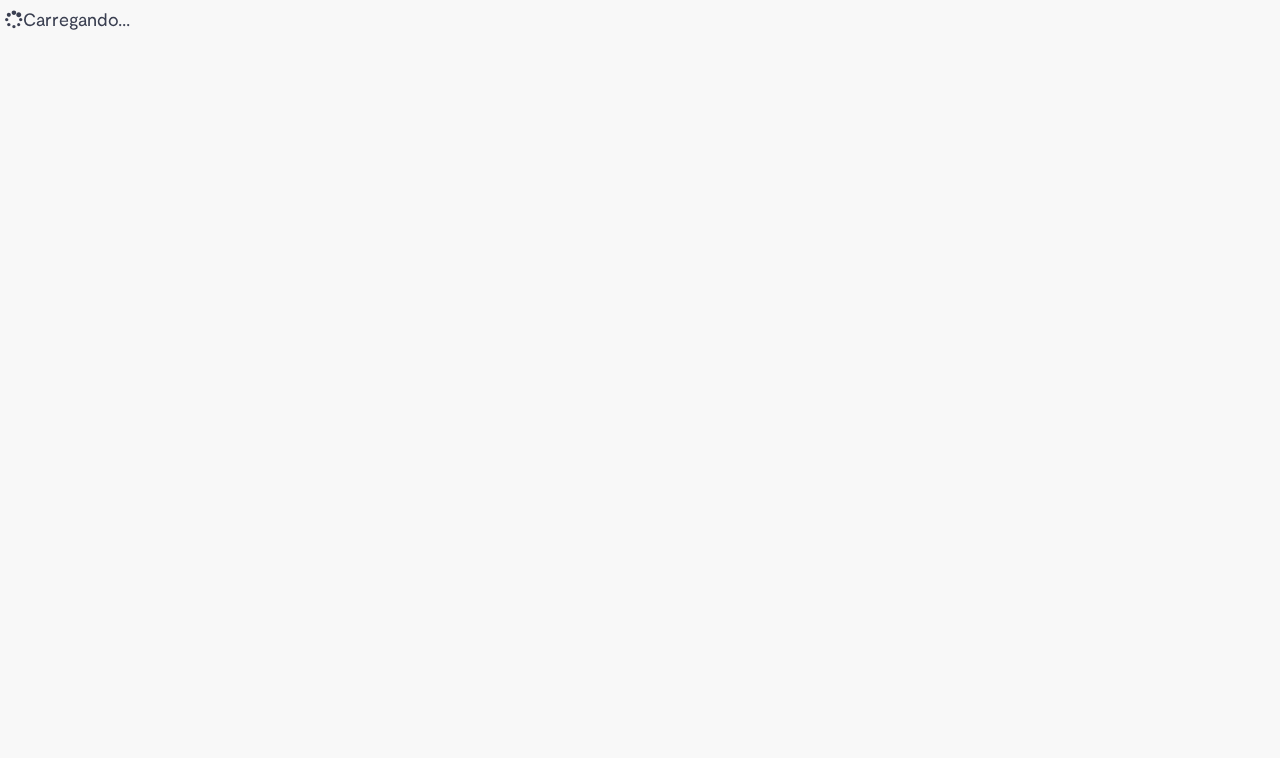 scroll, scrollTop: 0, scrollLeft: 0, axis: both 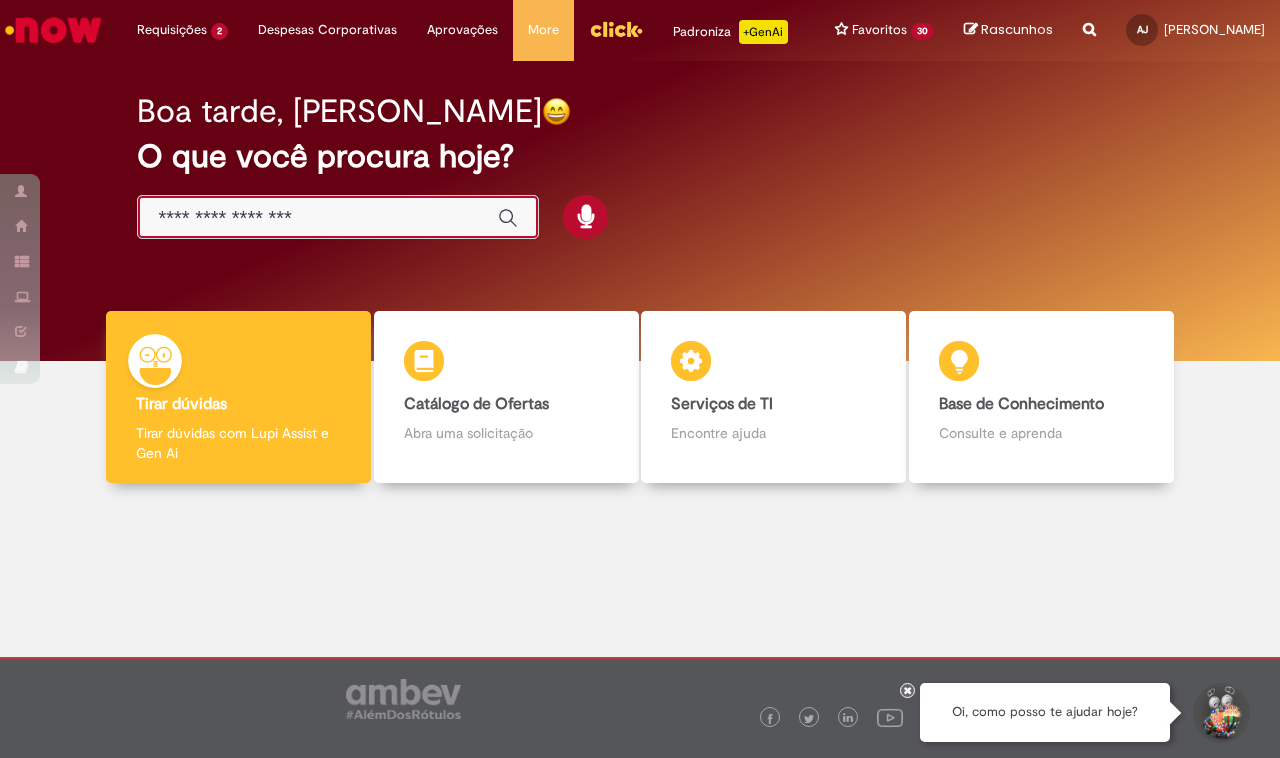 click at bounding box center [318, 218] 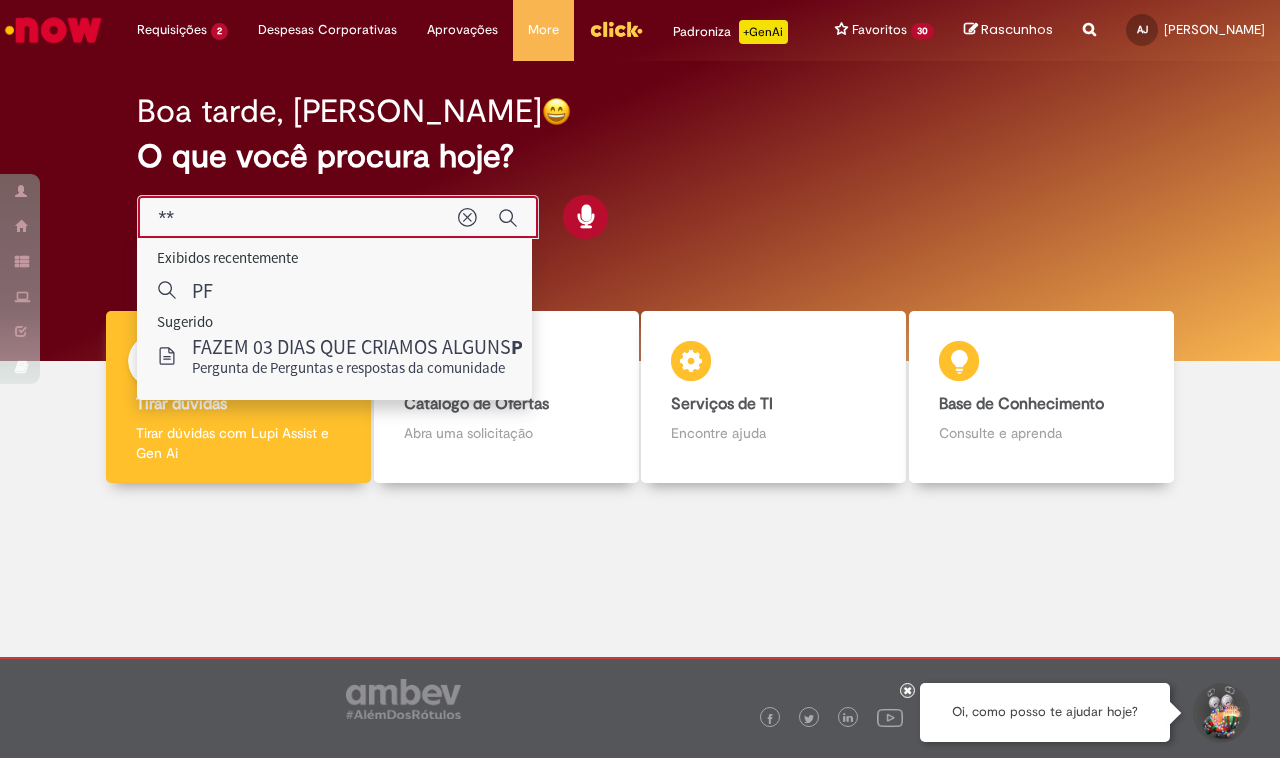 type on "*" 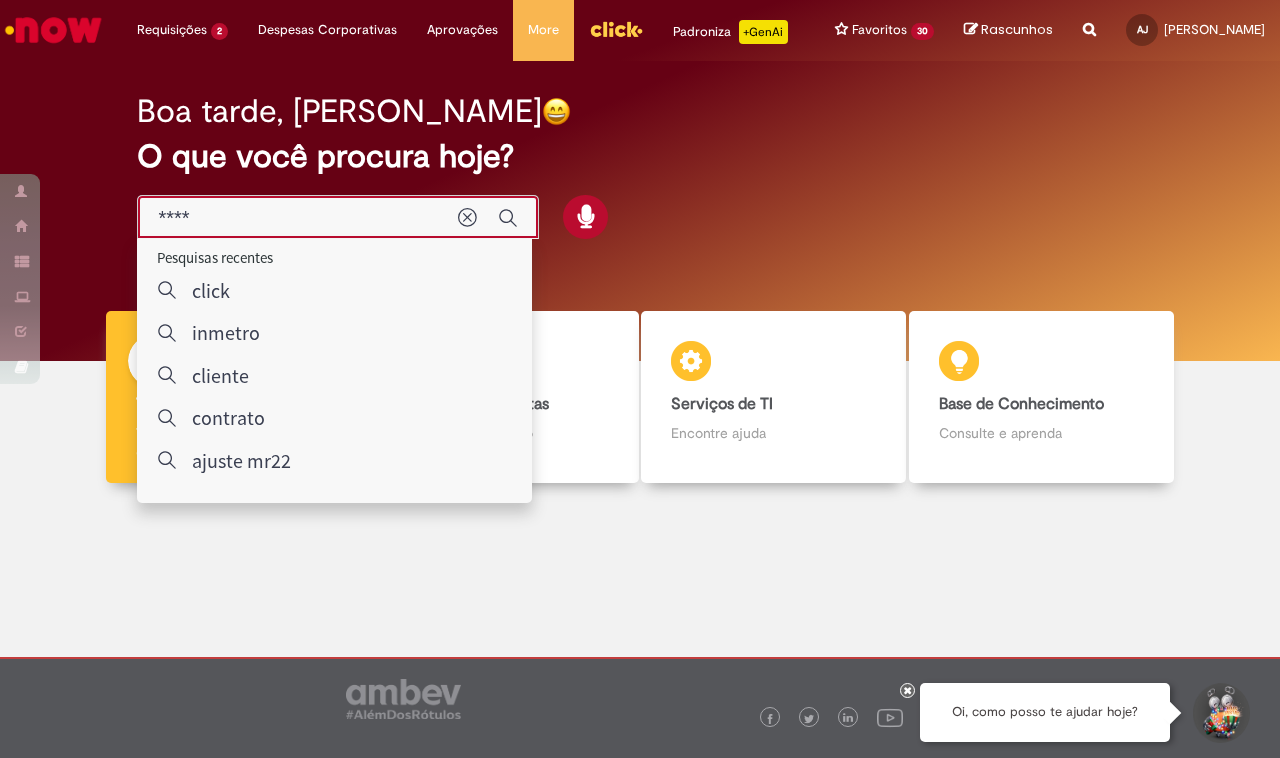type on "*****" 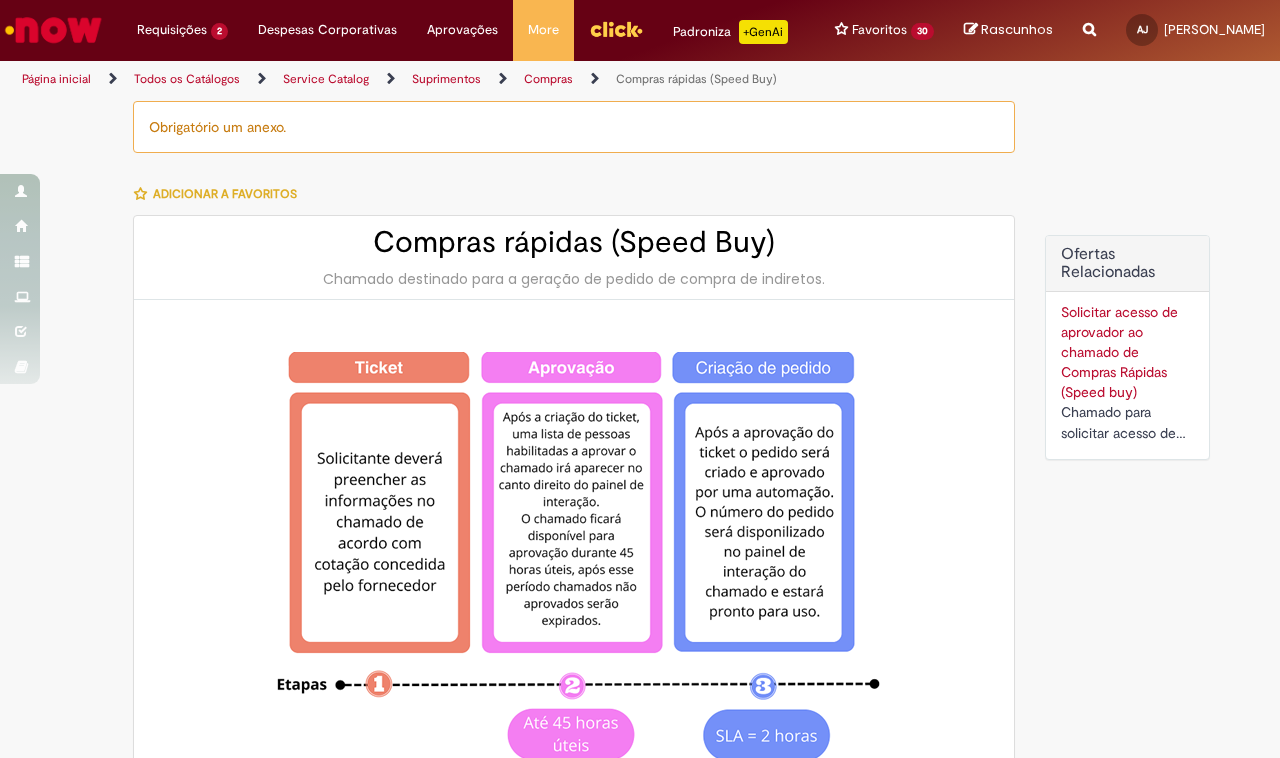 type on "********" 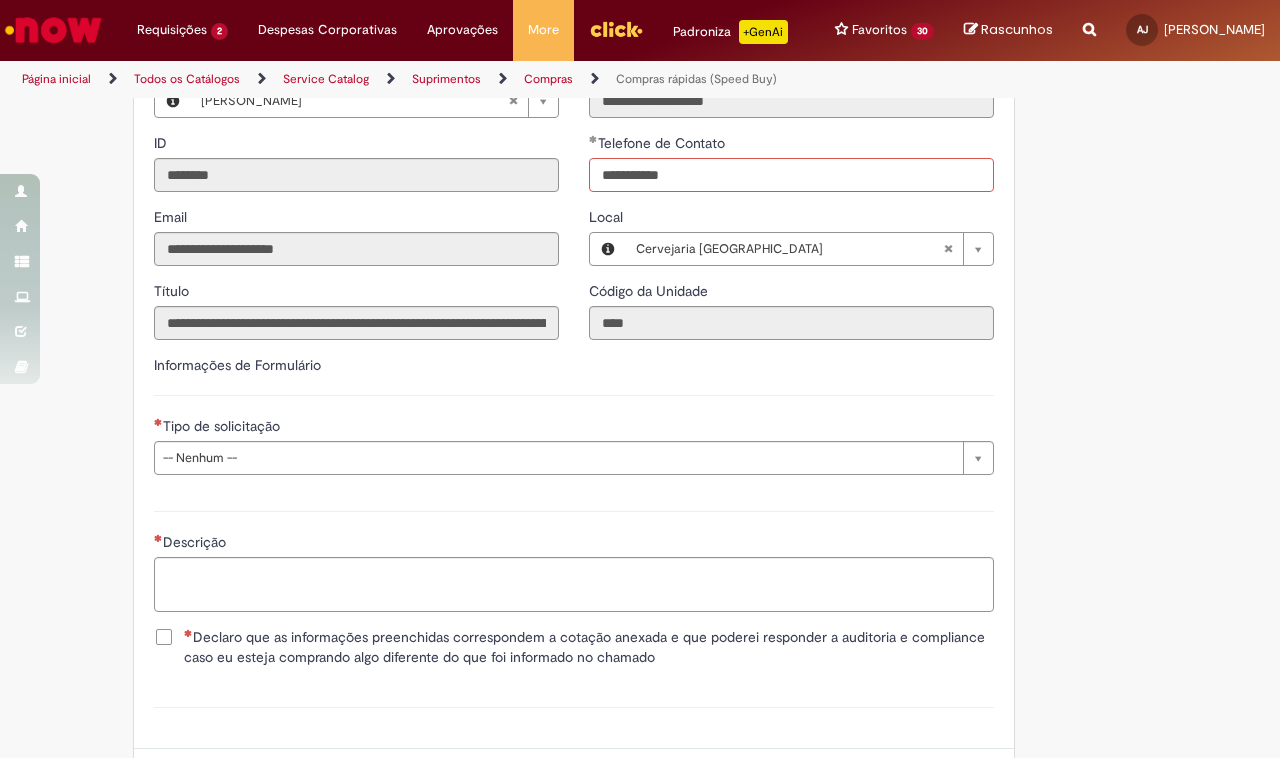 scroll, scrollTop: 2752, scrollLeft: 0, axis: vertical 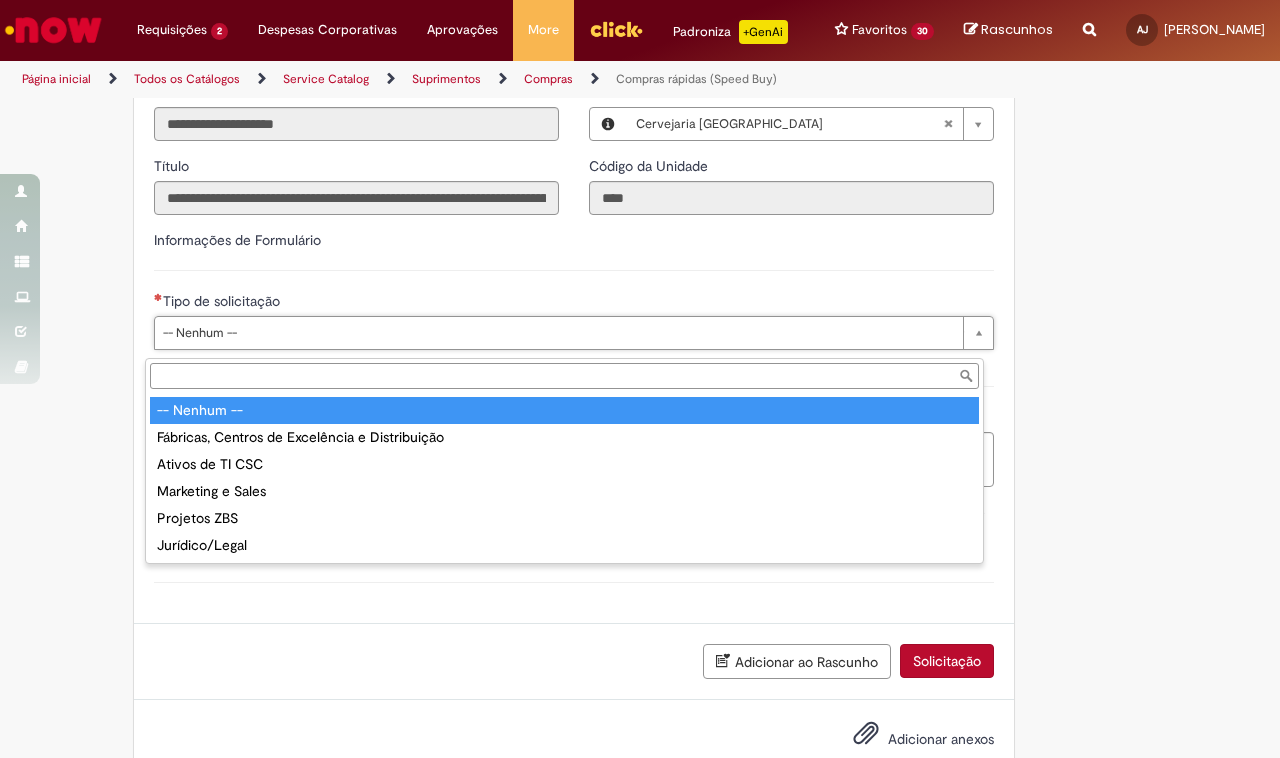 type on "**********" 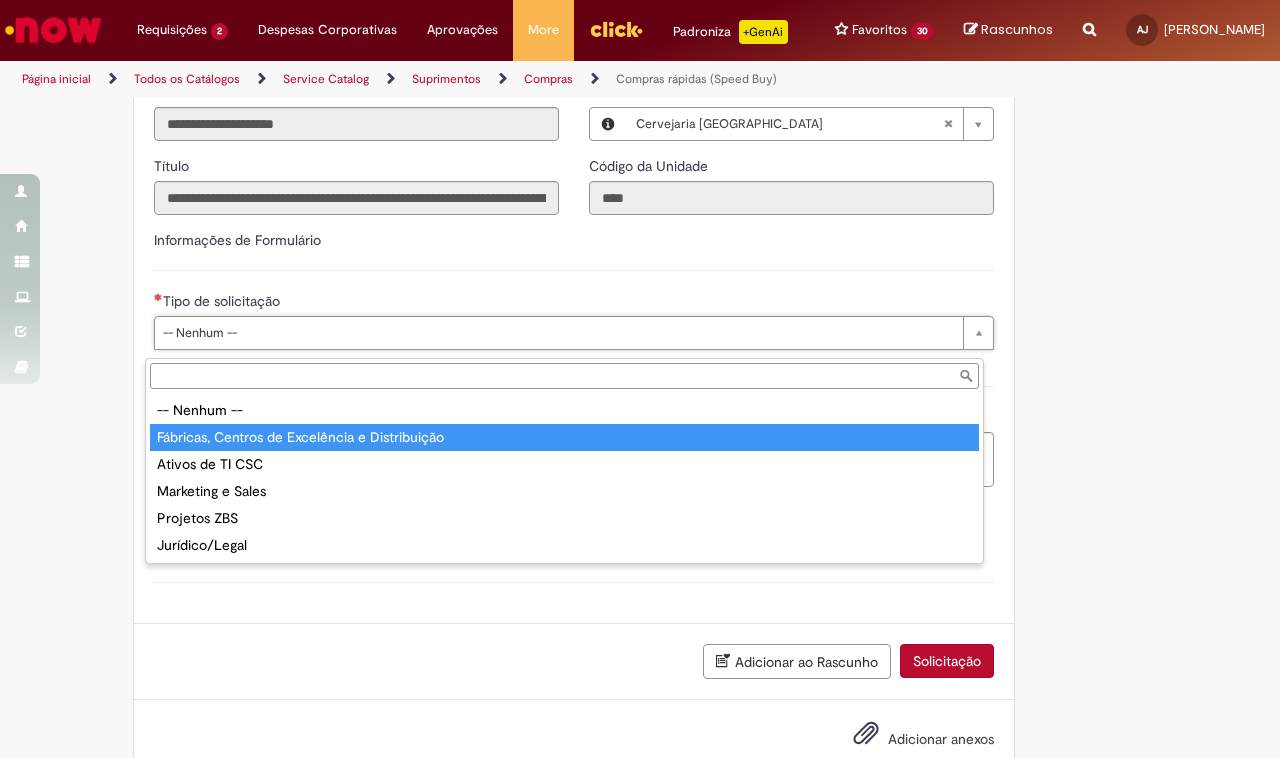 type on "**********" 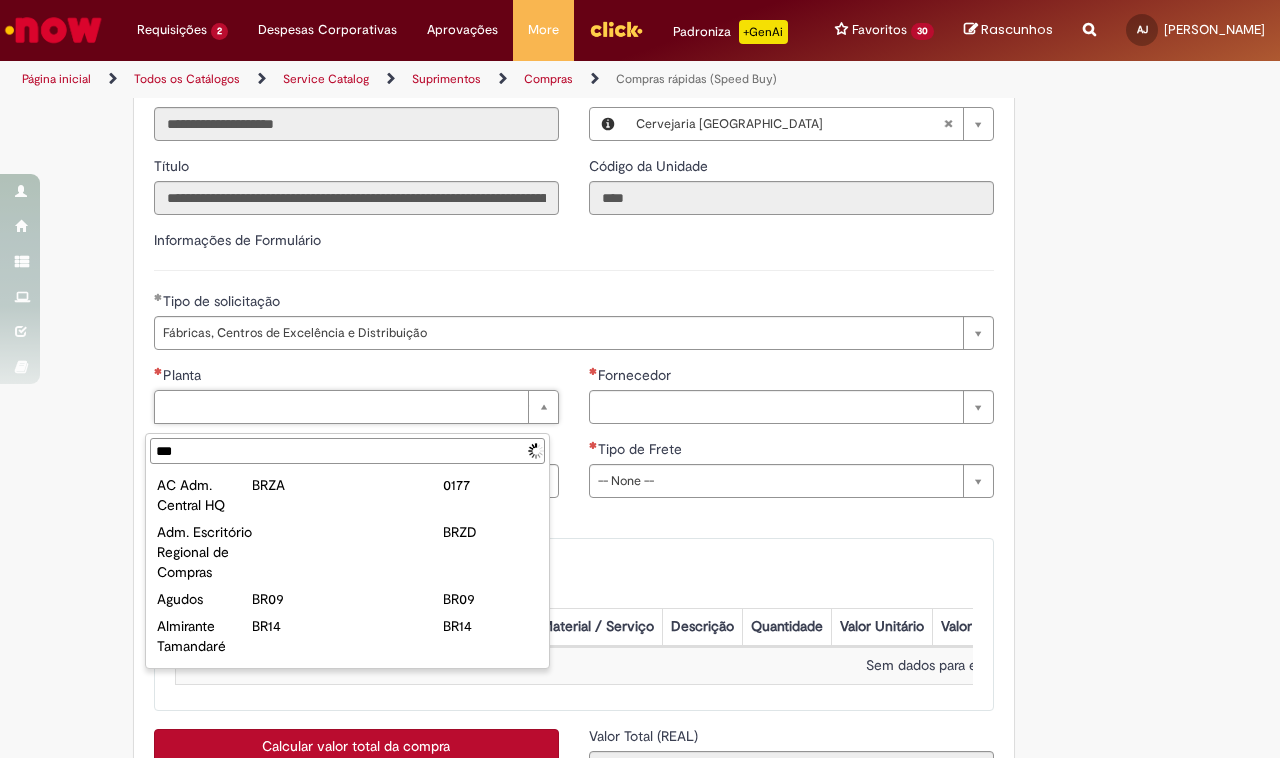 type on "****" 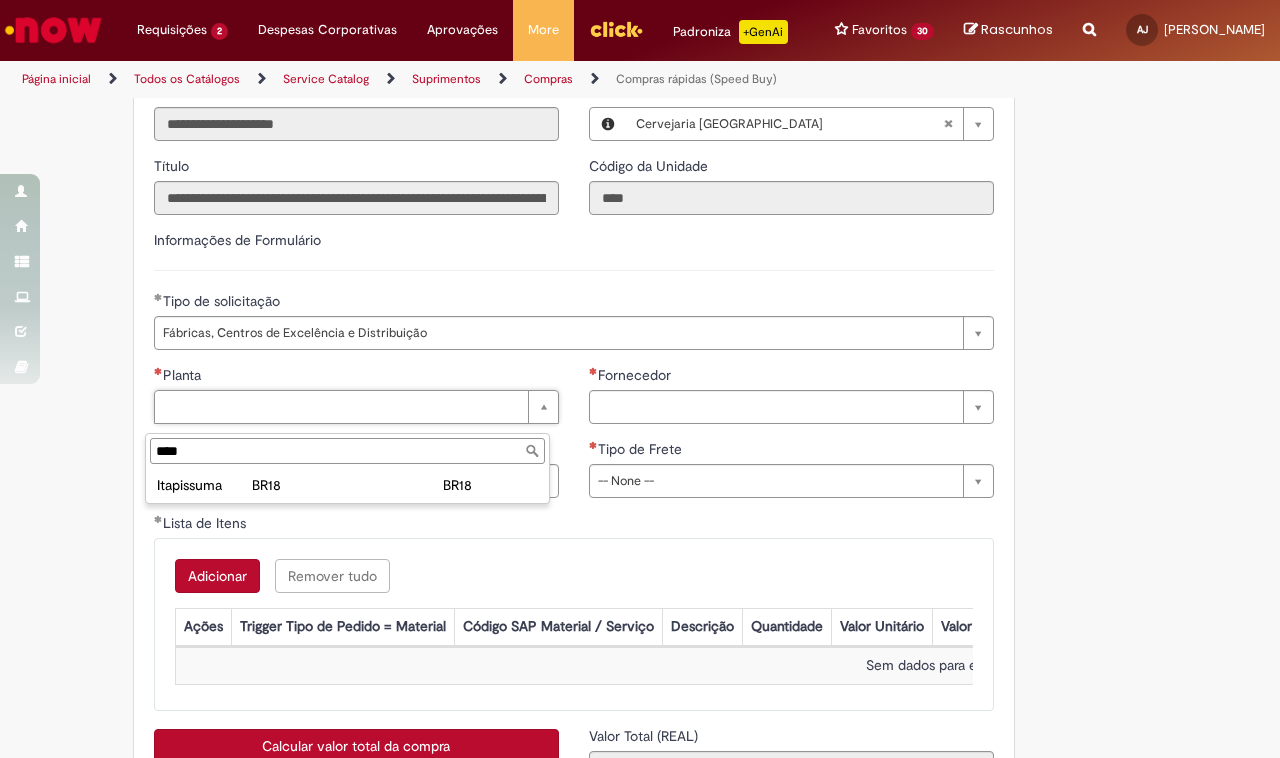 type on "**********" 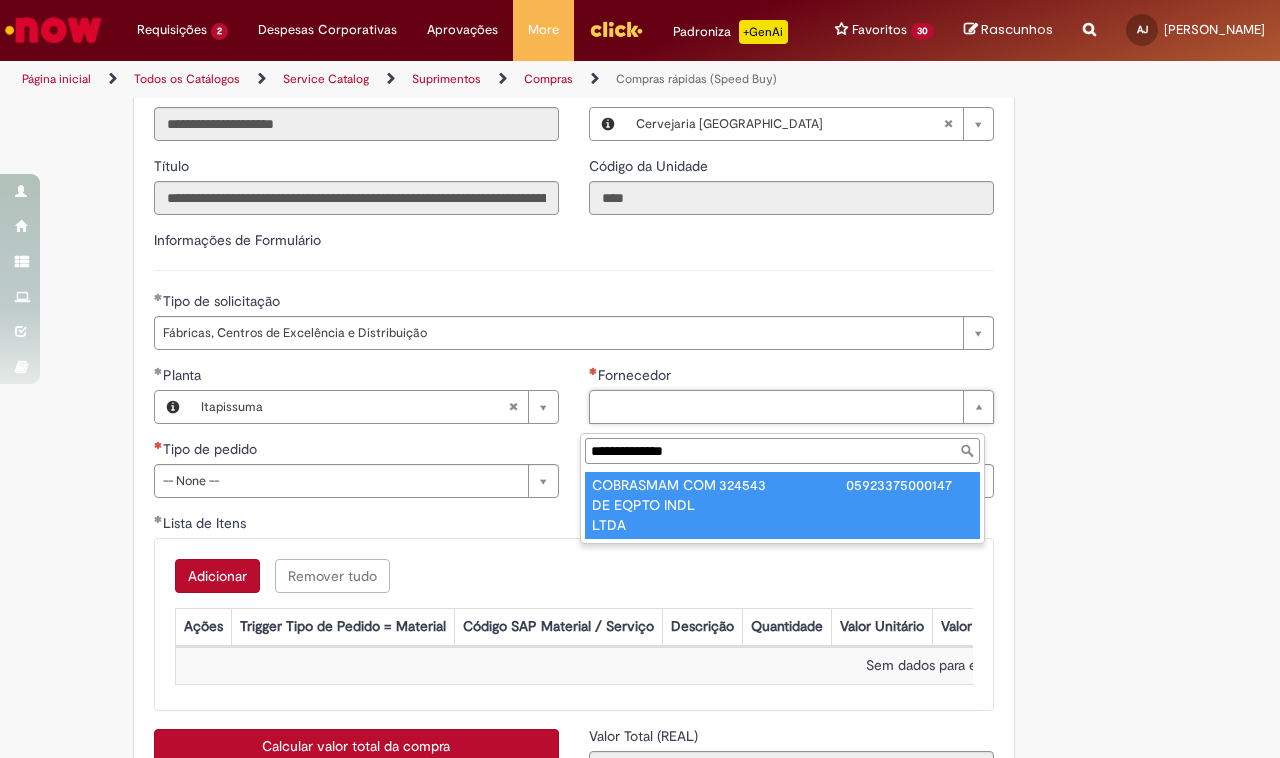 type on "**********" 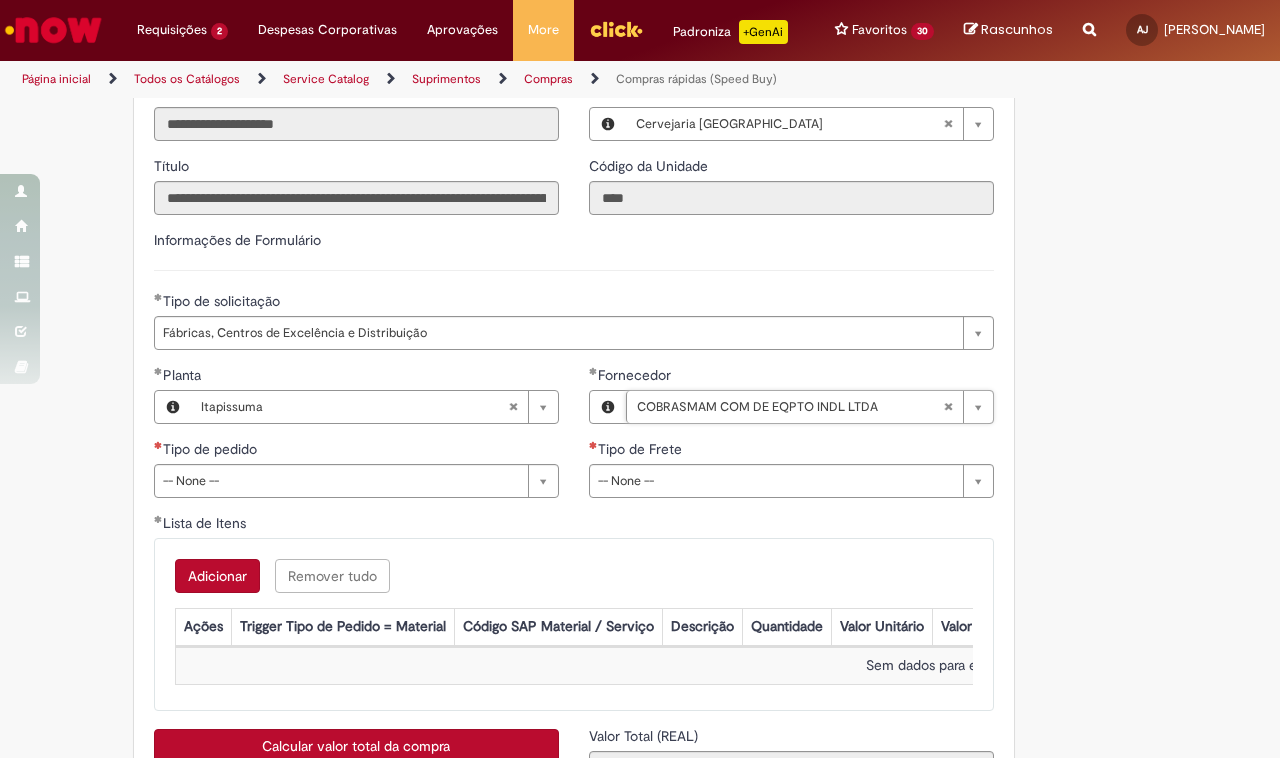 scroll, scrollTop: 2877, scrollLeft: 0, axis: vertical 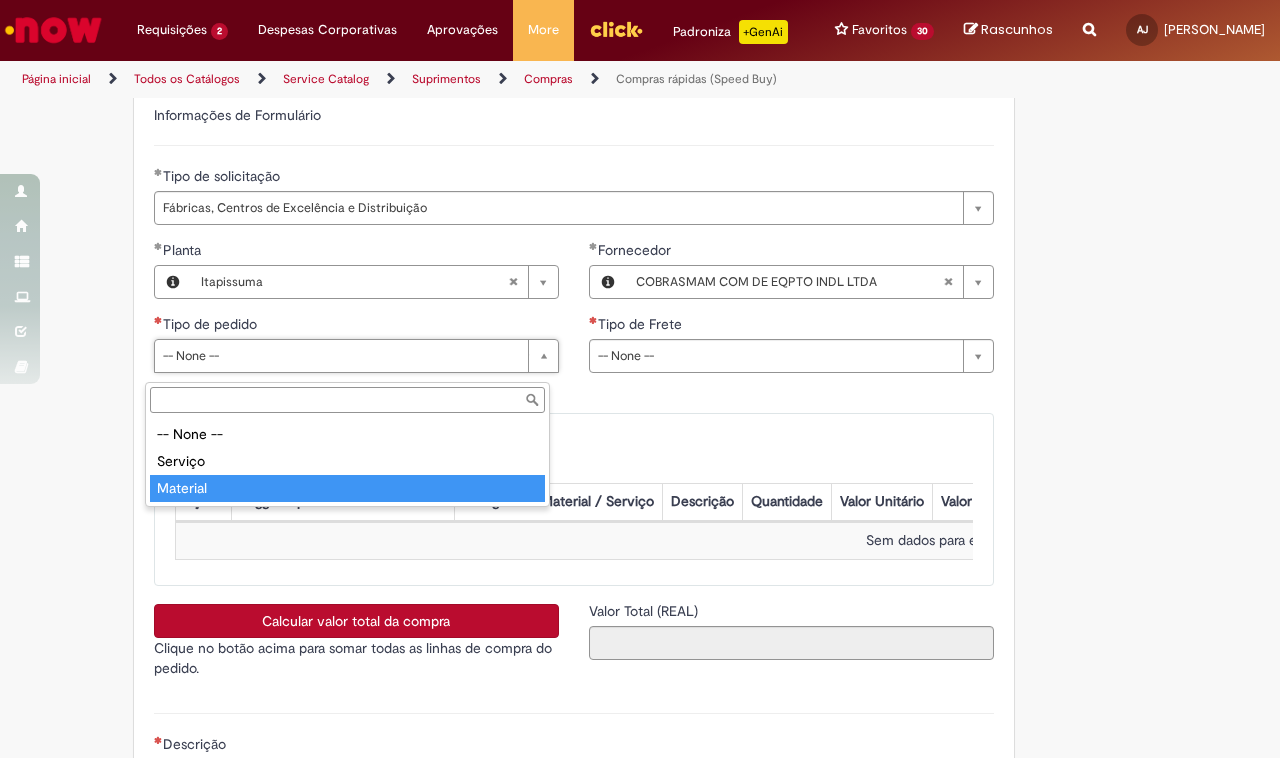 type on "********" 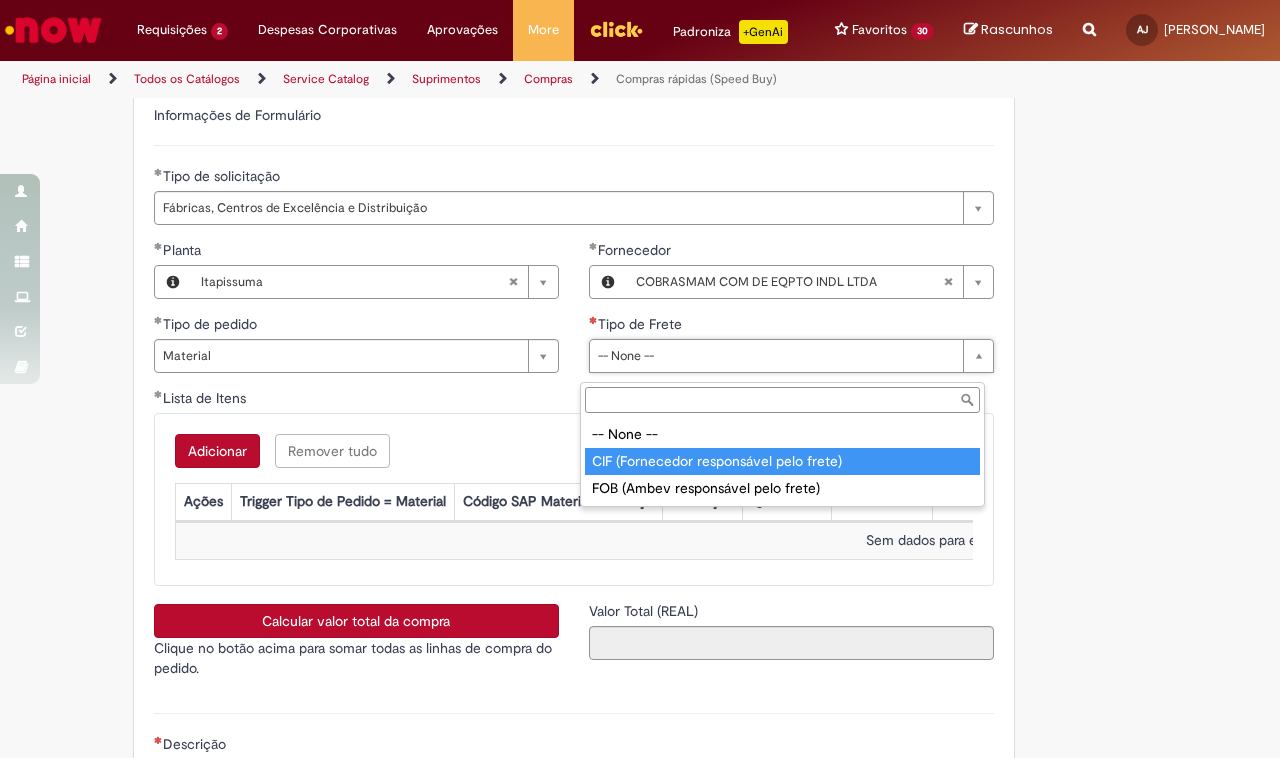 type on "**********" 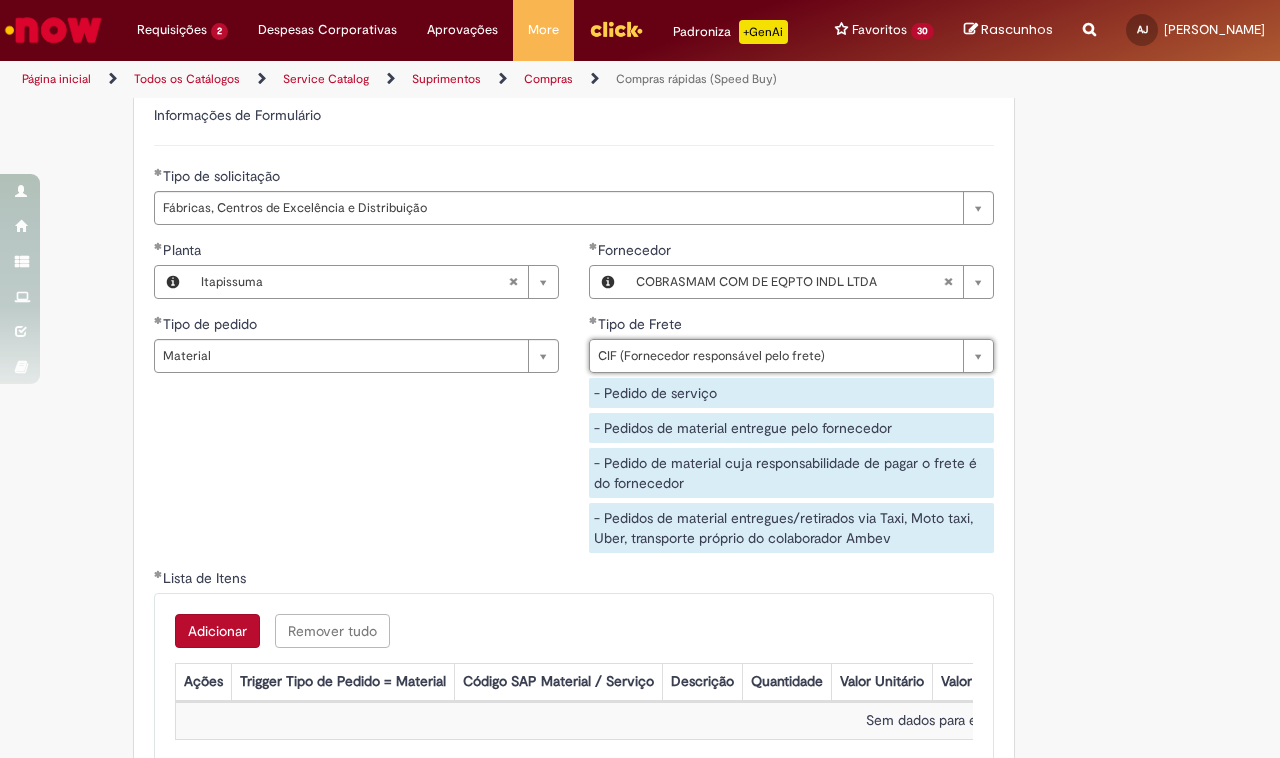 scroll, scrollTop: 2502, scrollLeft: 0, axis: vertical 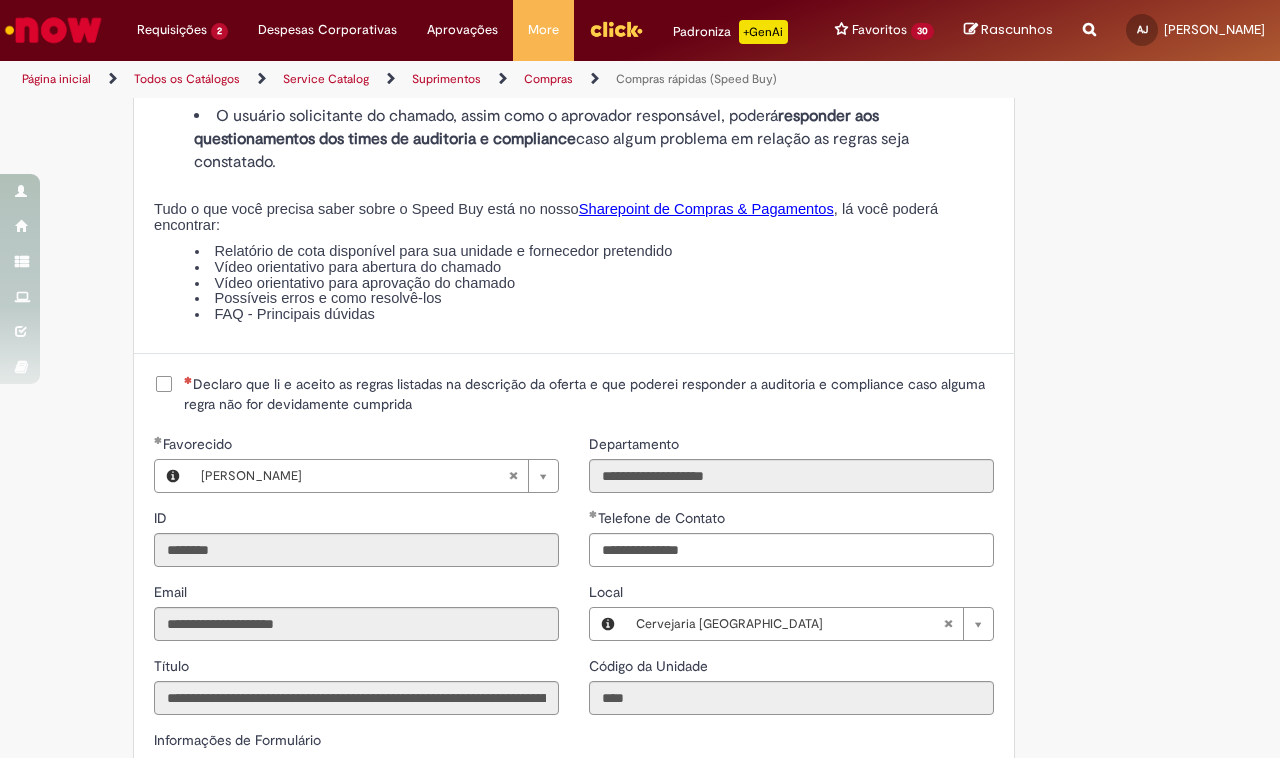 click on "Declaro que li e aceito as regras listadas na descrição da oferta e que poderei responder a auditoria e compliance caso alguma regra não for devidamente cumprida" at bounding box center (589, 394) 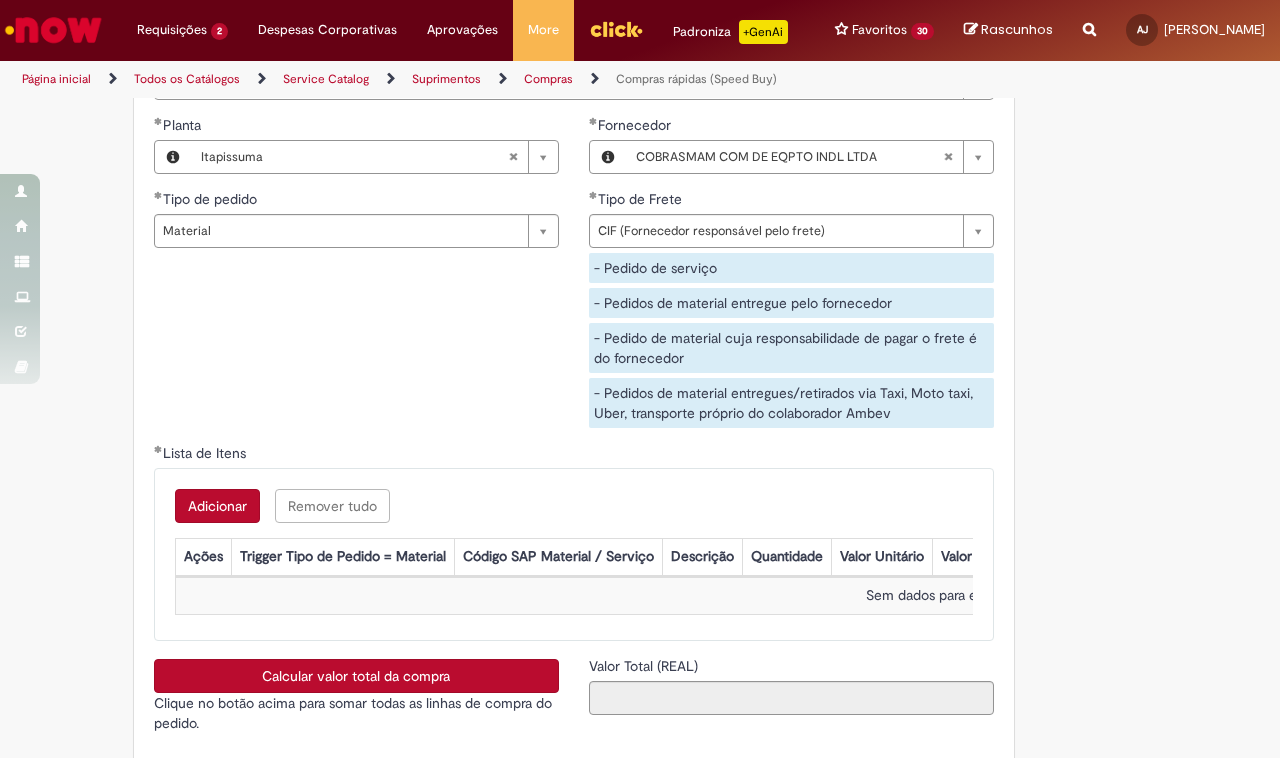 scroll, scrollTop: 3127, scrollLeft: 0, axis: vertical 